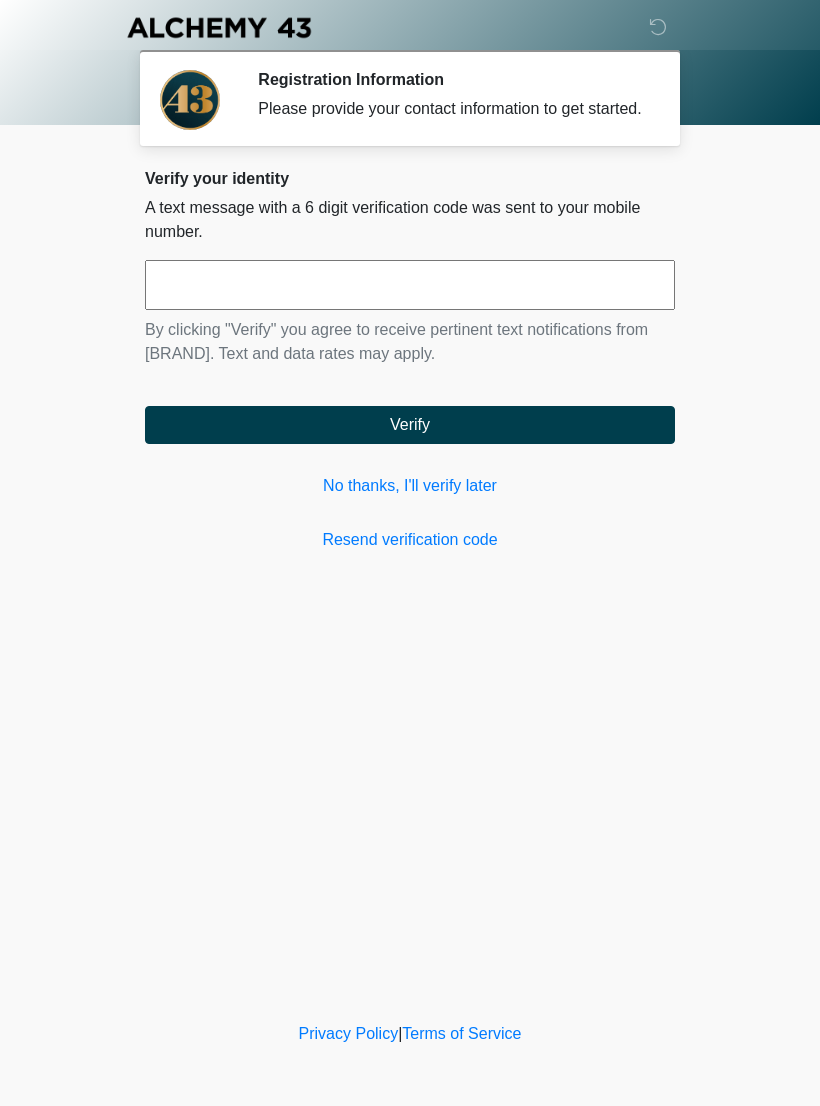 scroll, scrollTop: 0, scrollLeft: 0, axis: both 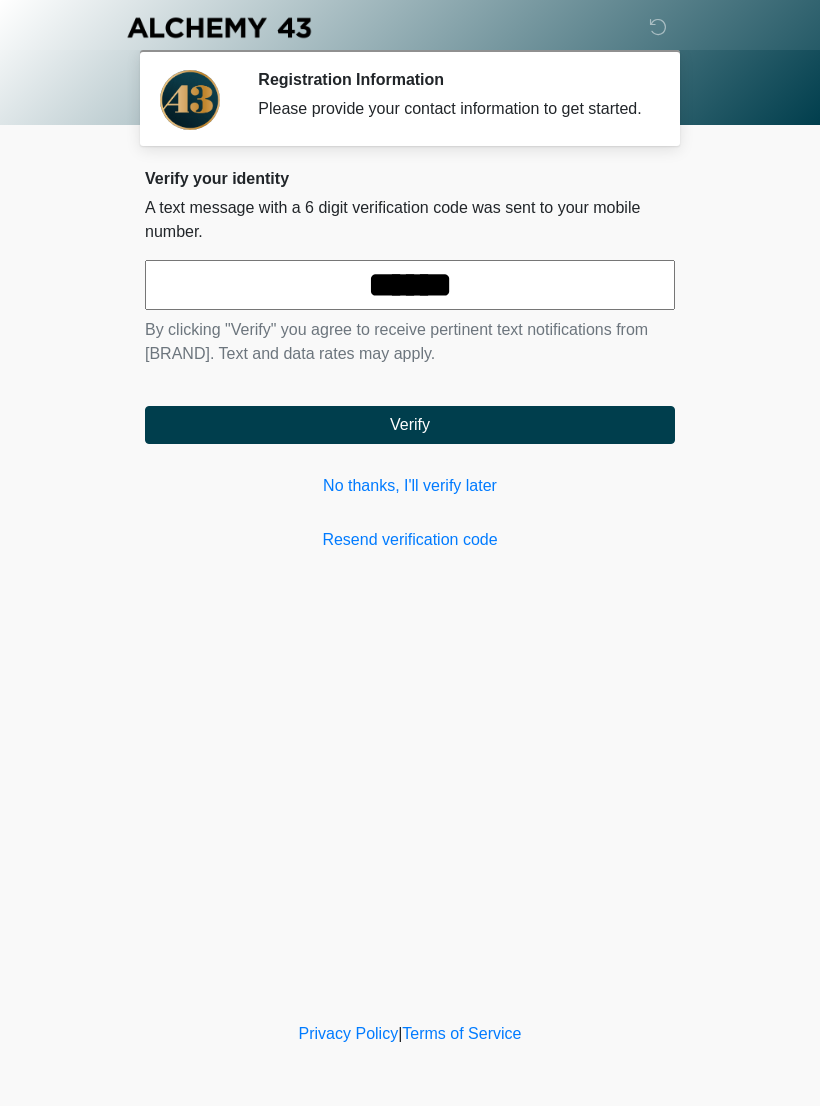 type on "******" 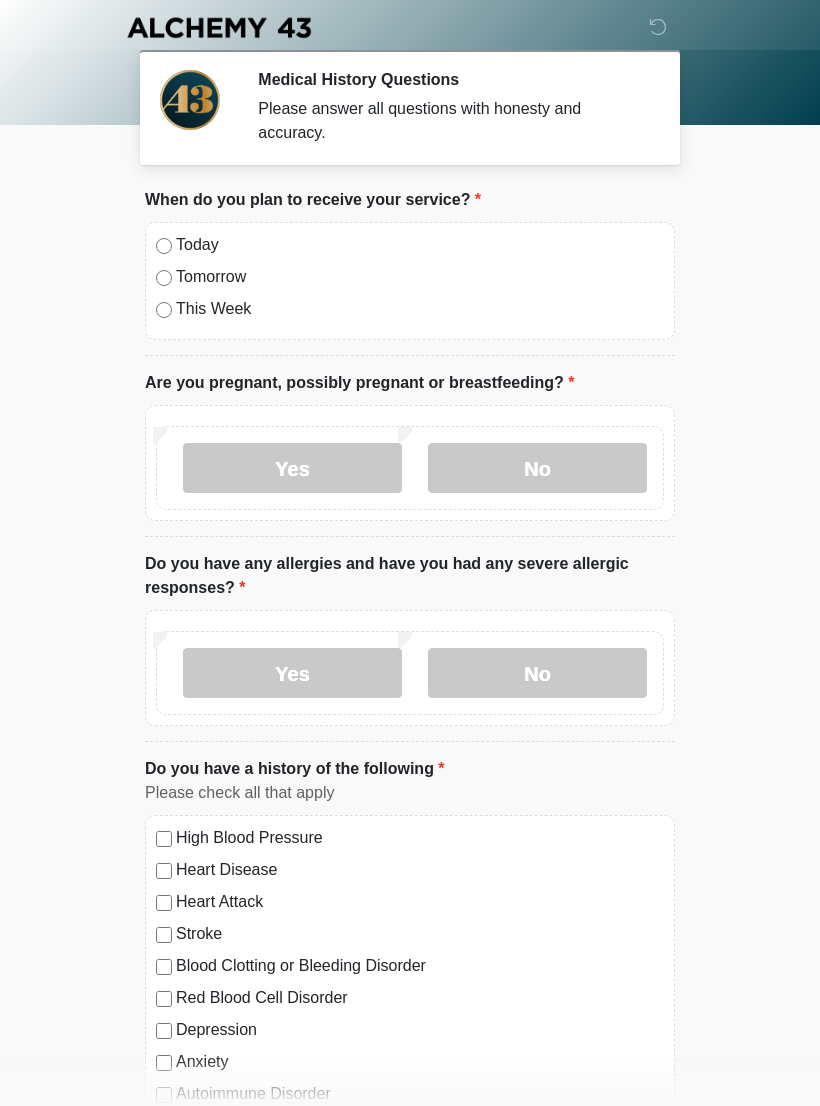 click on "No" at bounding box center [537, 468] 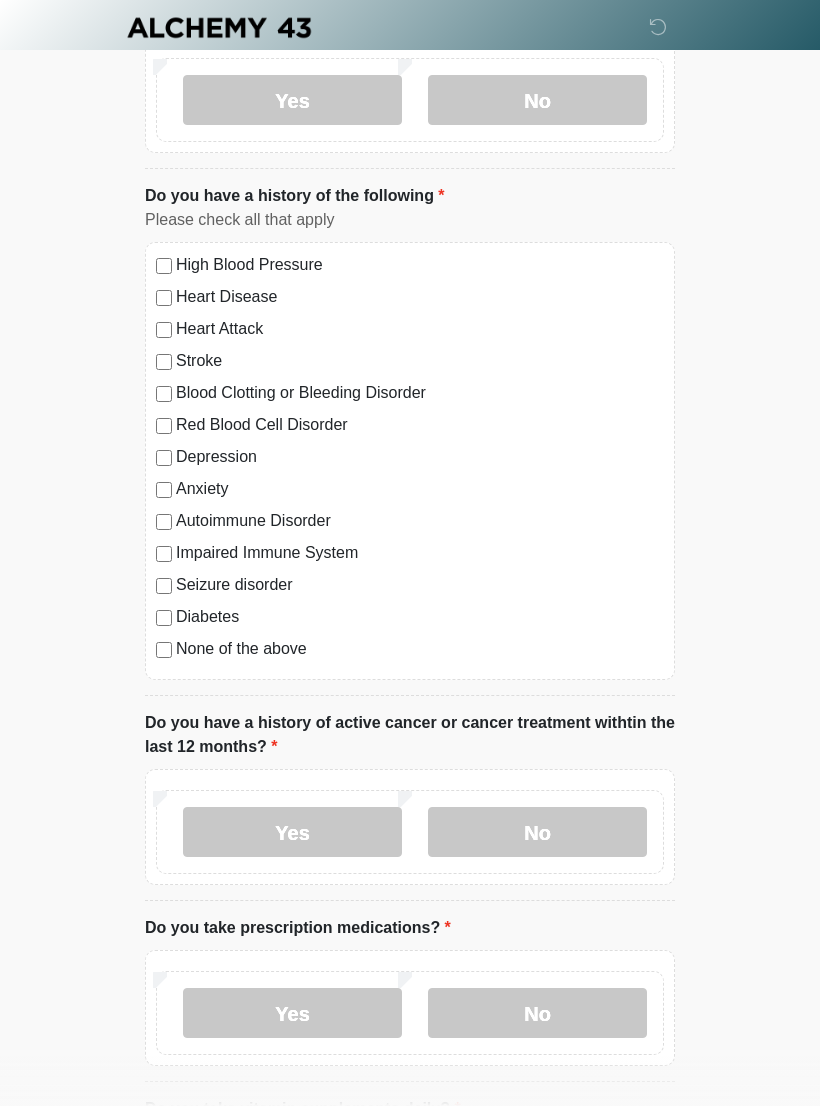 scroll, scrollTop: 592, scrollLeft: 0, axis: vertical 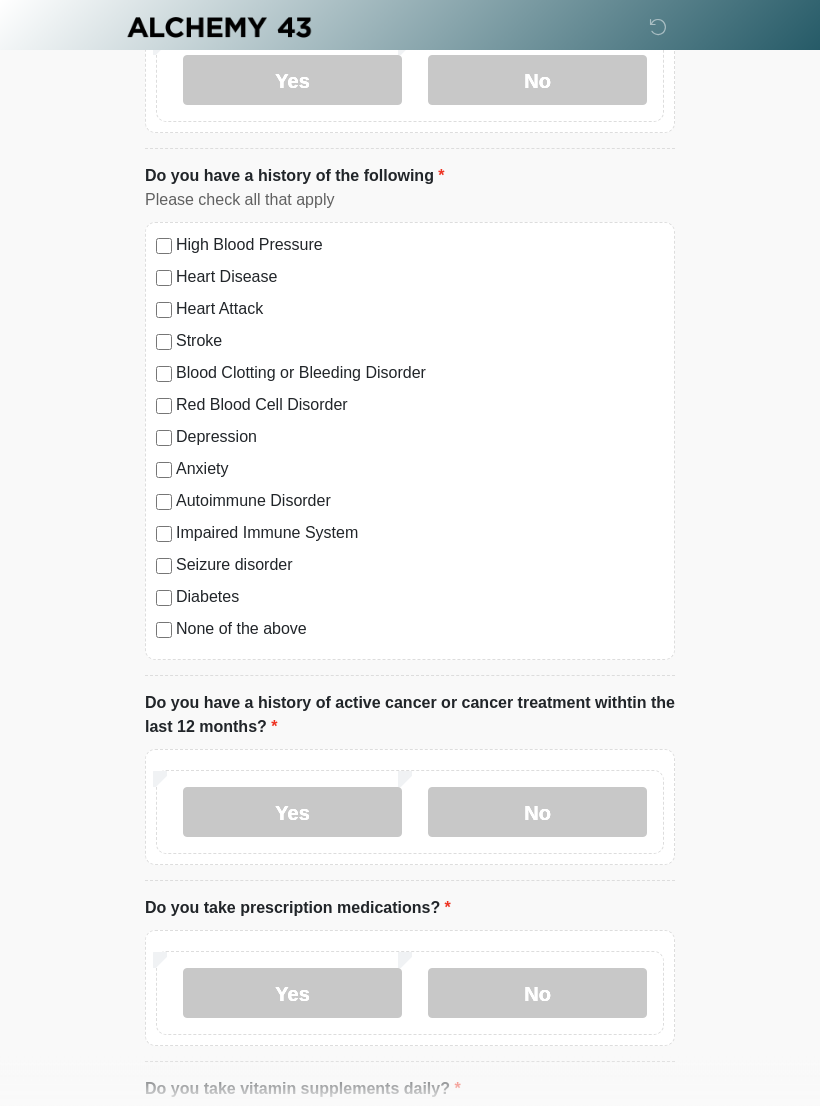 click on "None of the above" at bounding box center (420, 630) 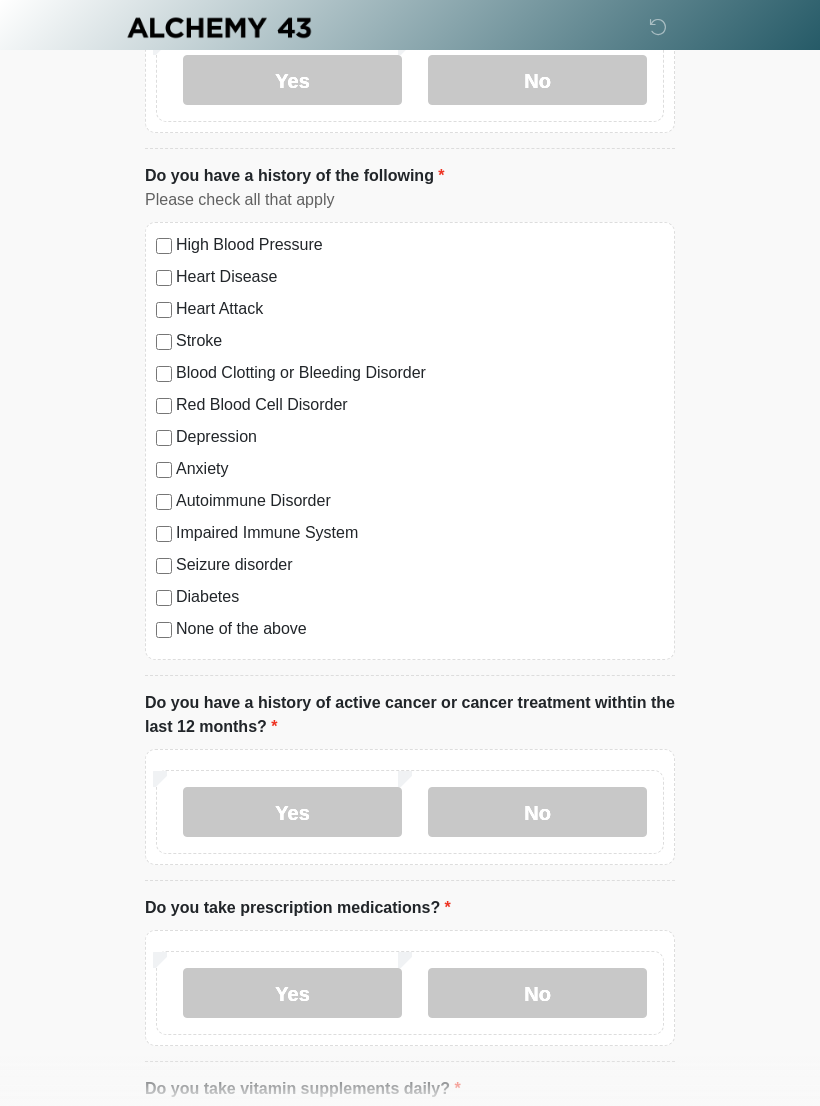 click on "No" at bounding box center [537, 993] 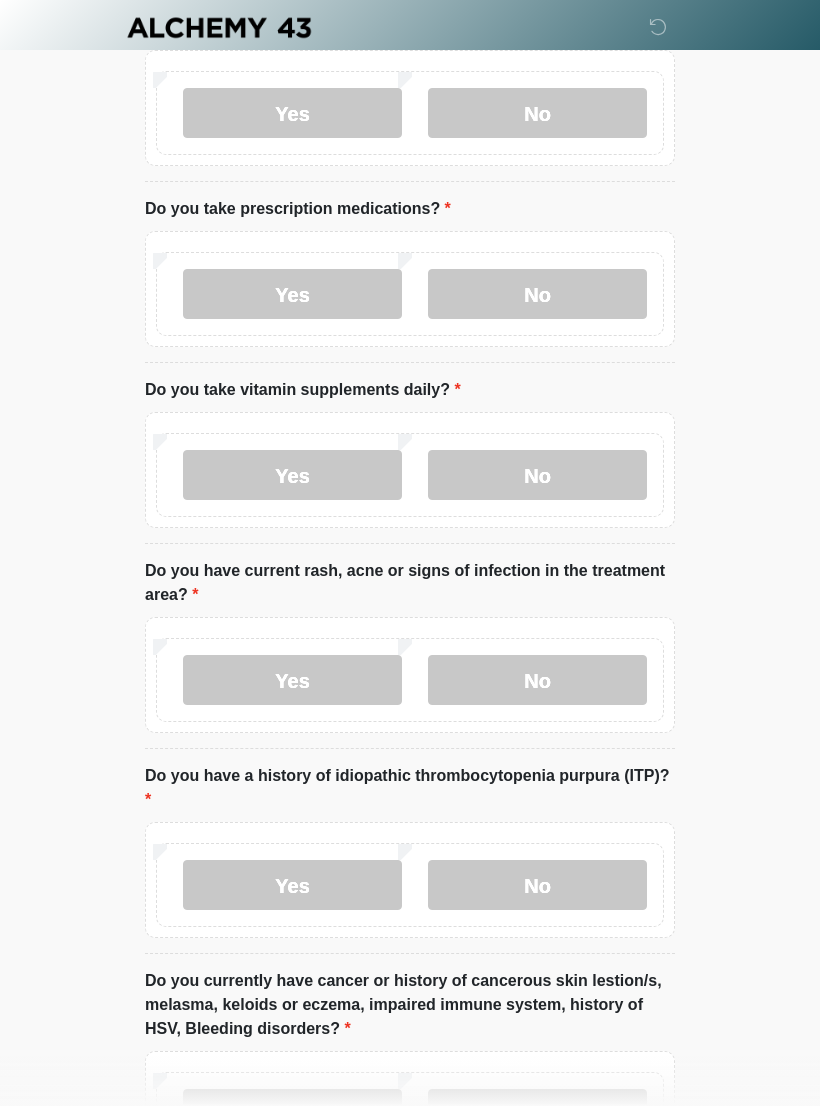 scroll, scrollTop: 1317, scrollLeft: 0, axis: vertical 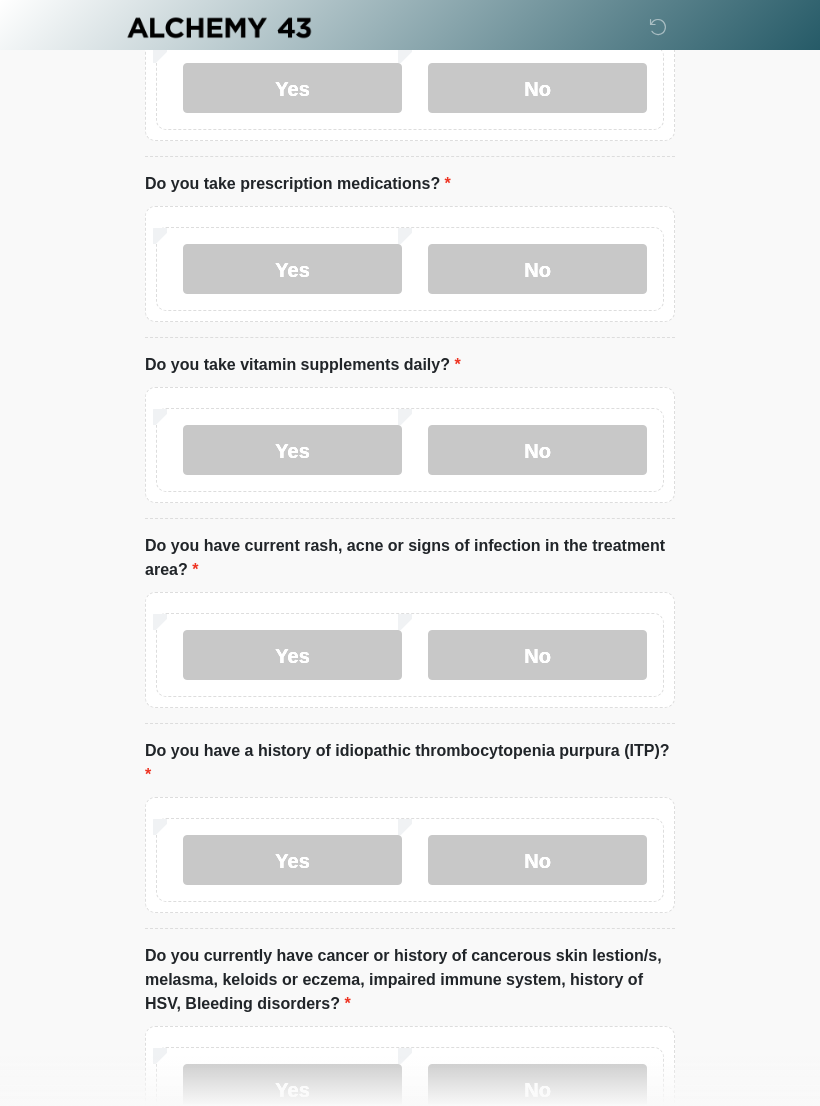 click on "No" at bounding box center [537, 450] 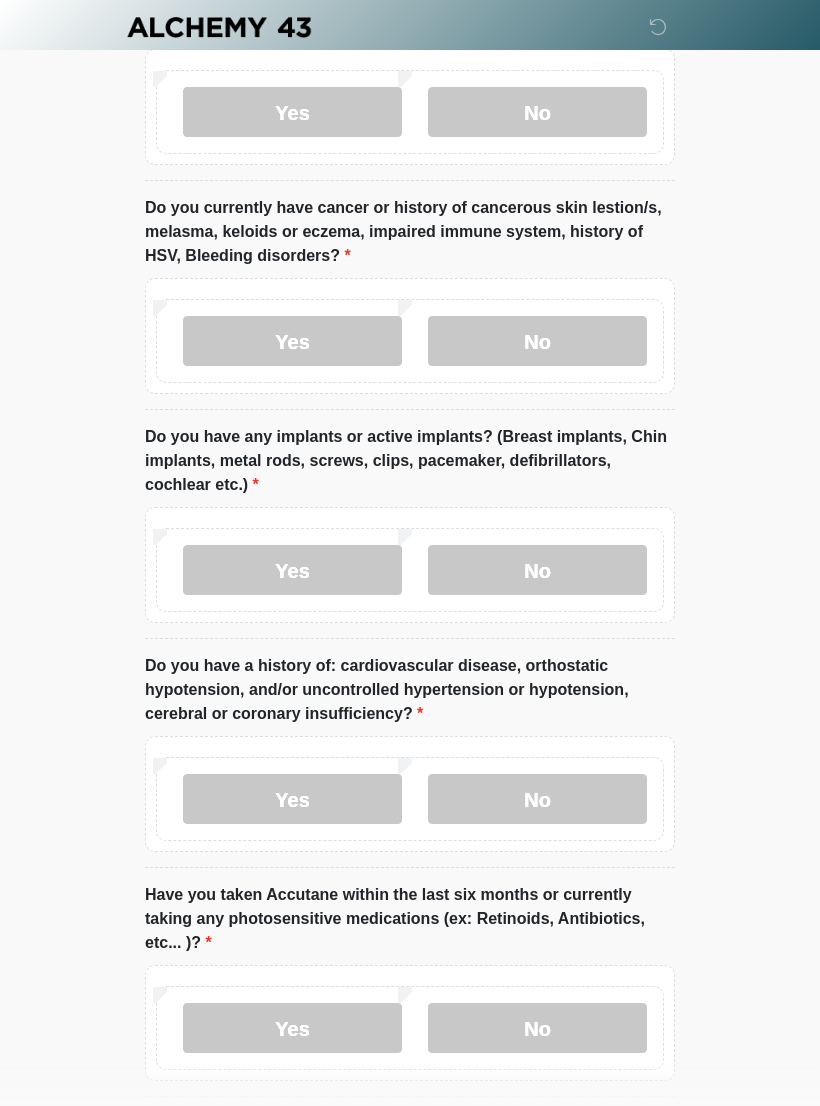 scroll, scrollTop: 2157, scrollLeft: 0, axis: vertical 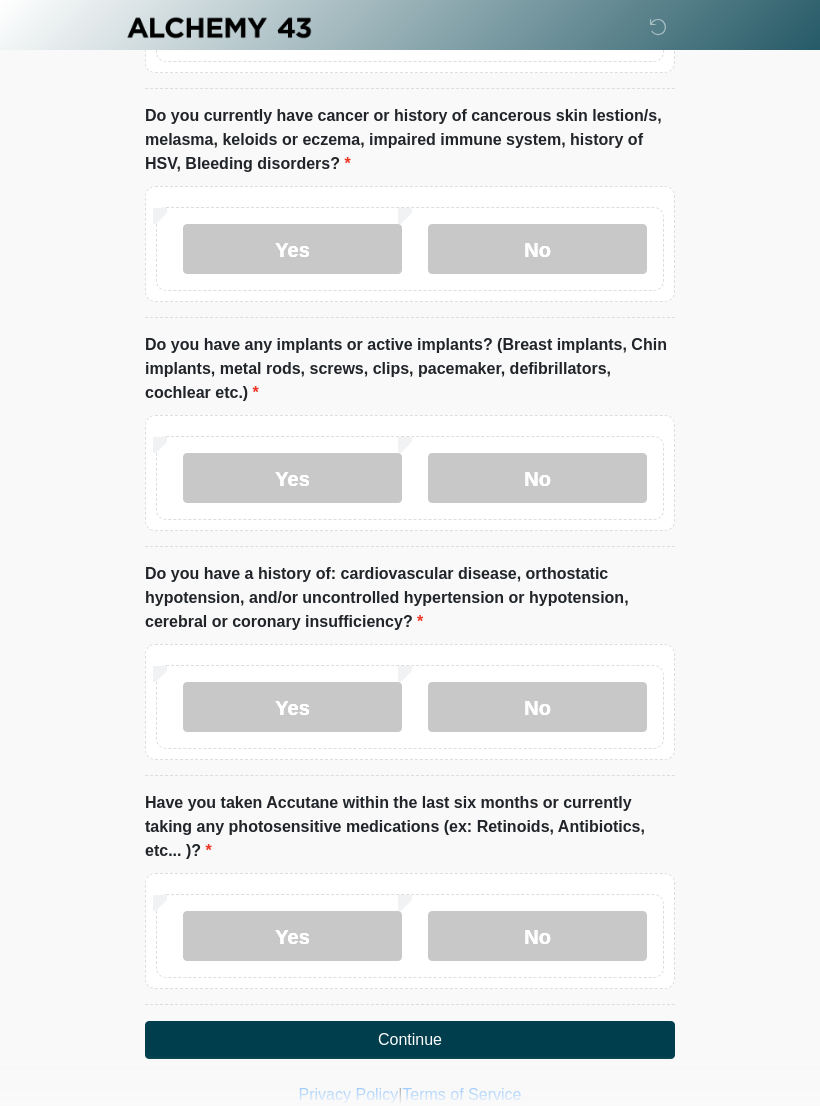 click on "No" at bounding box center [537, 478] 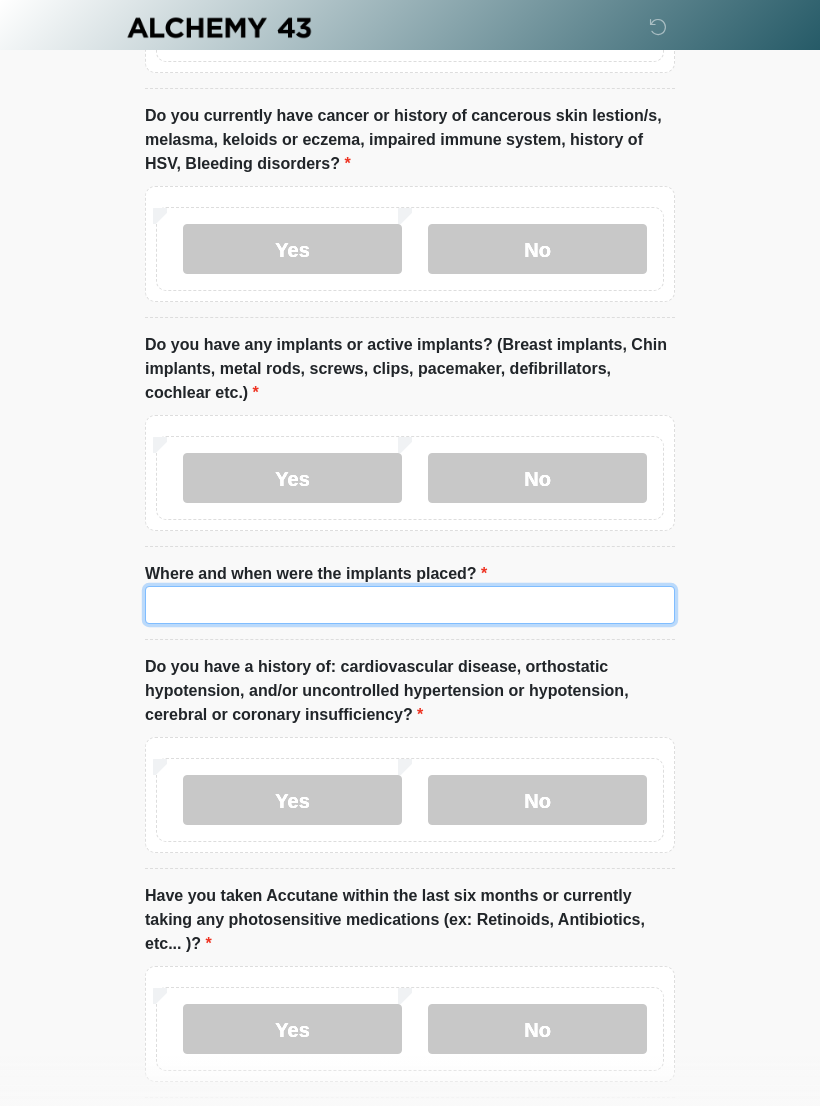 click on "Where and when were the implants placed?" at bounding box center (410, 605) 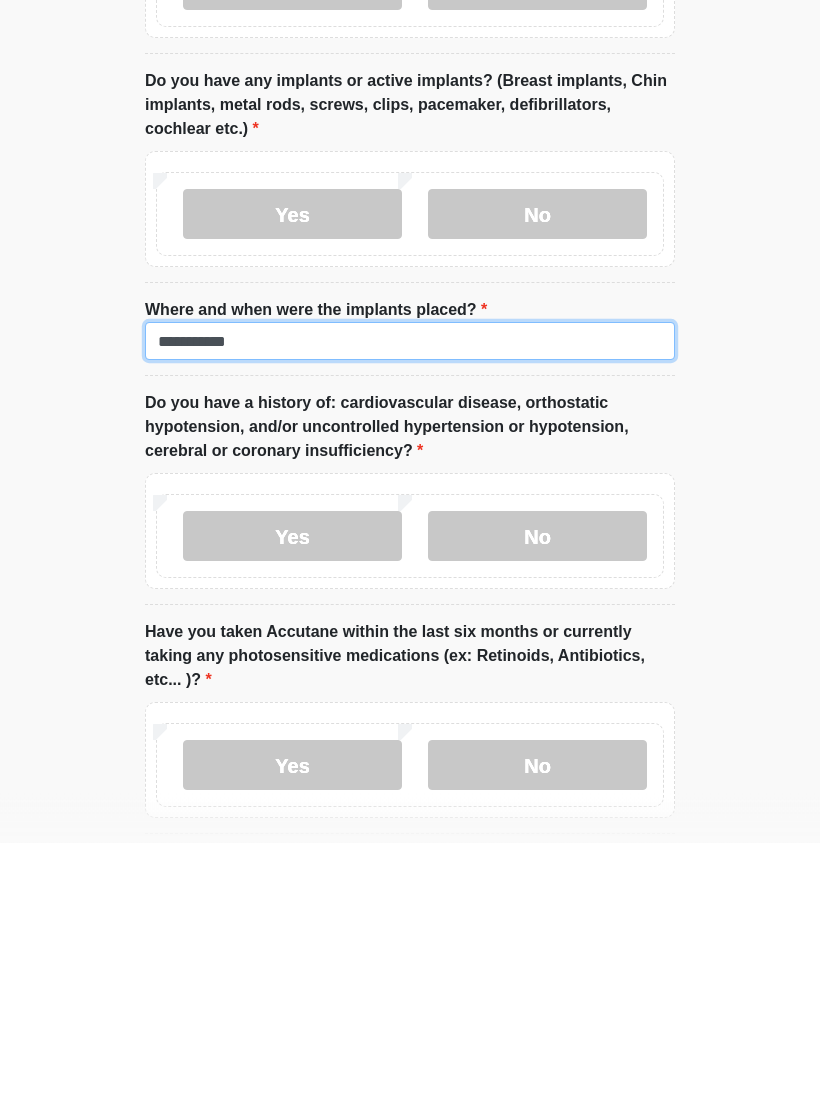 type on "**********" 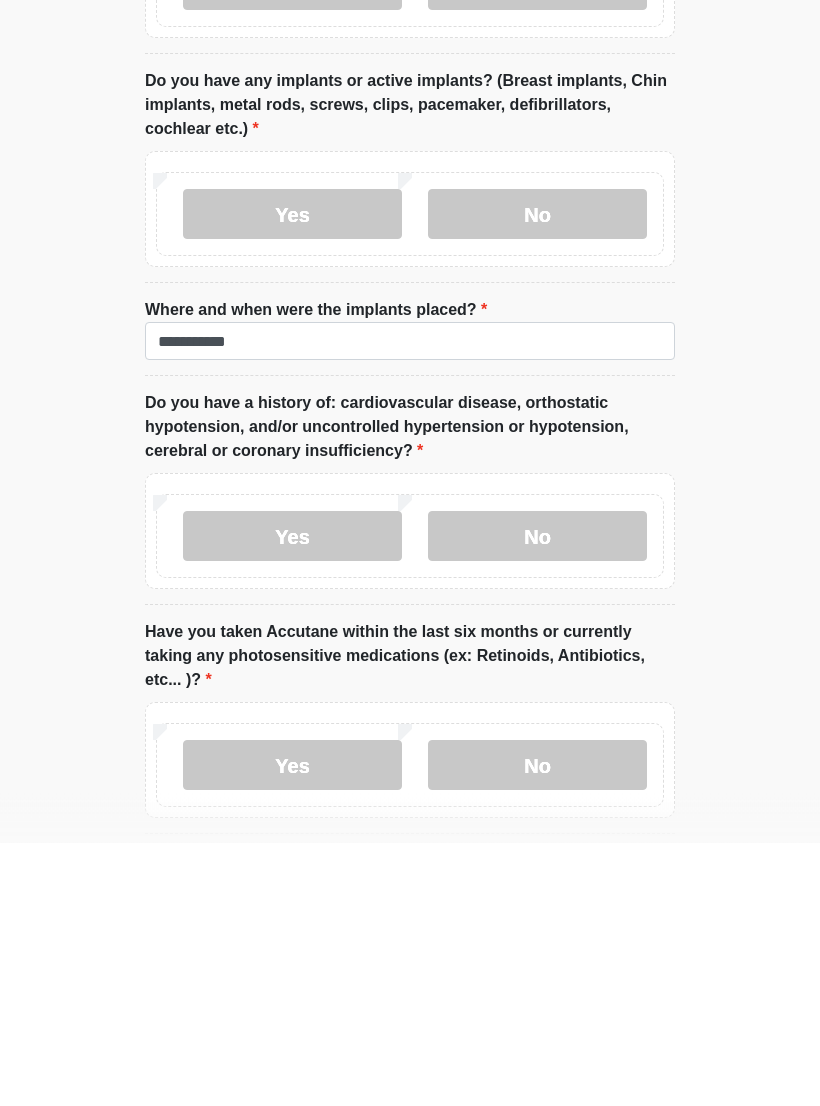 click on "No" at bounding box center (537, 800) 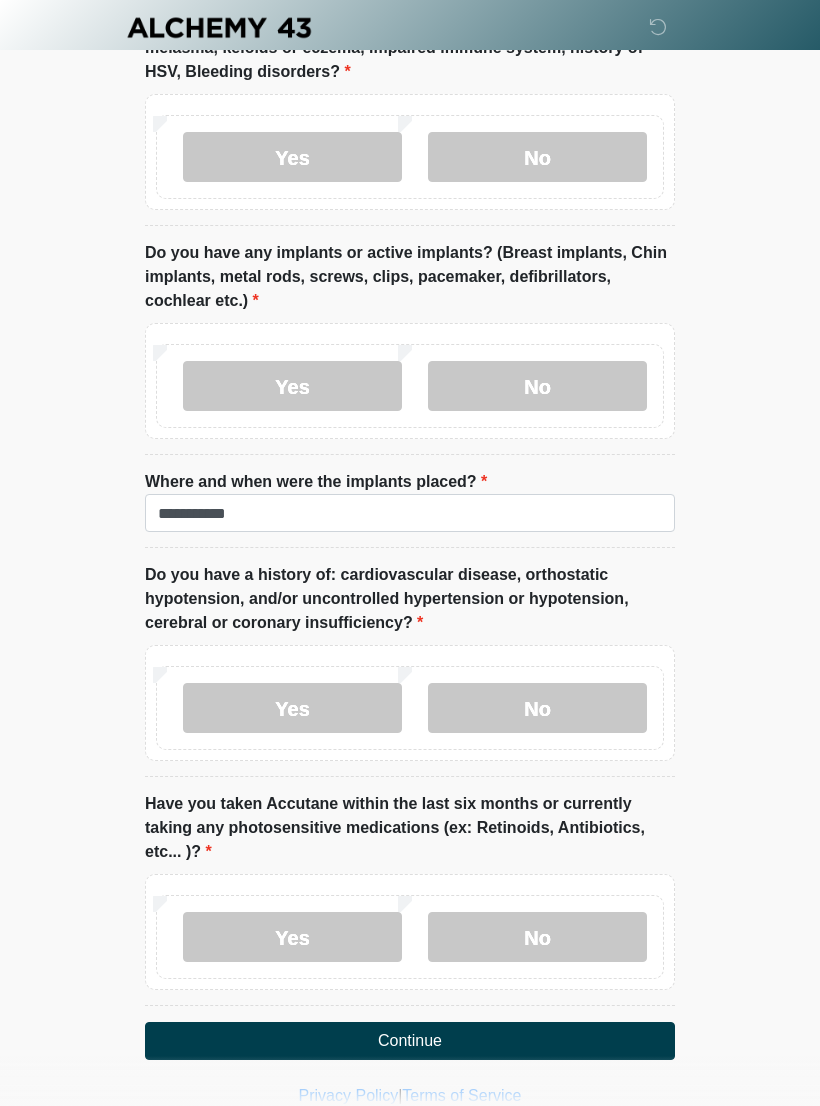 click on "No" at bounding box center (537, 937) 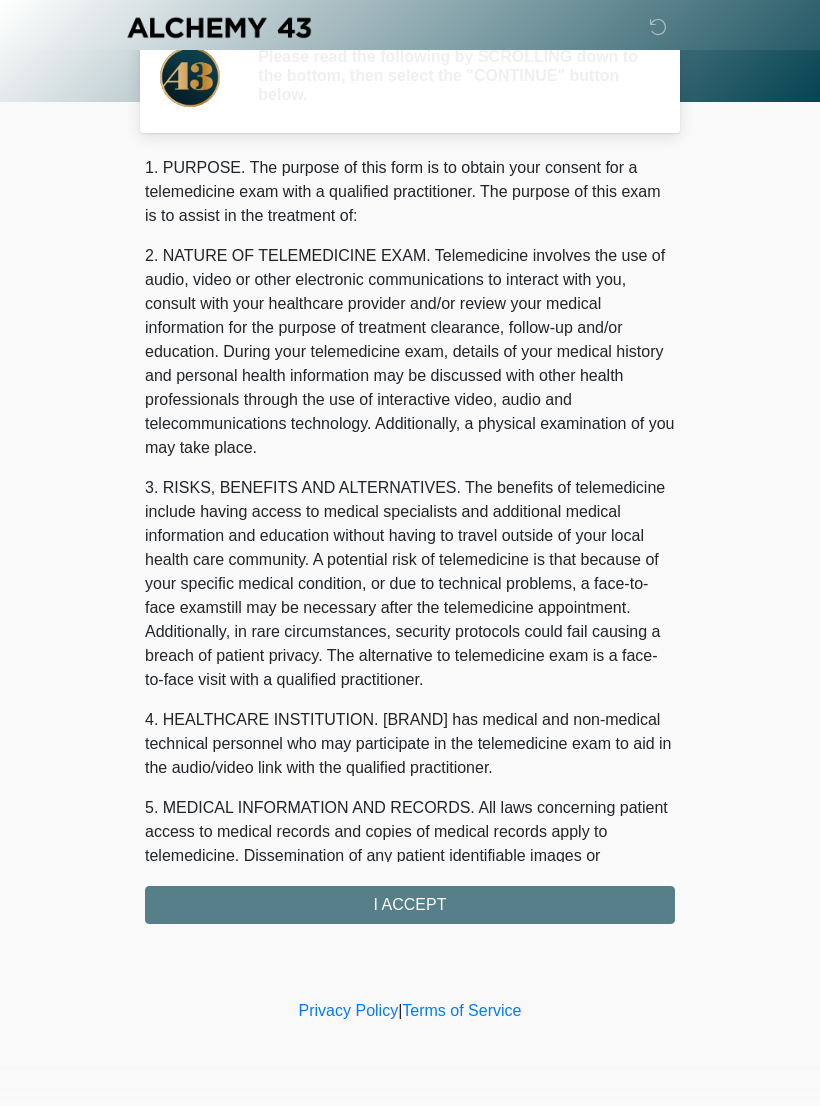 scroll, scrollTop: 0, scrollLeft: 0, axis: both 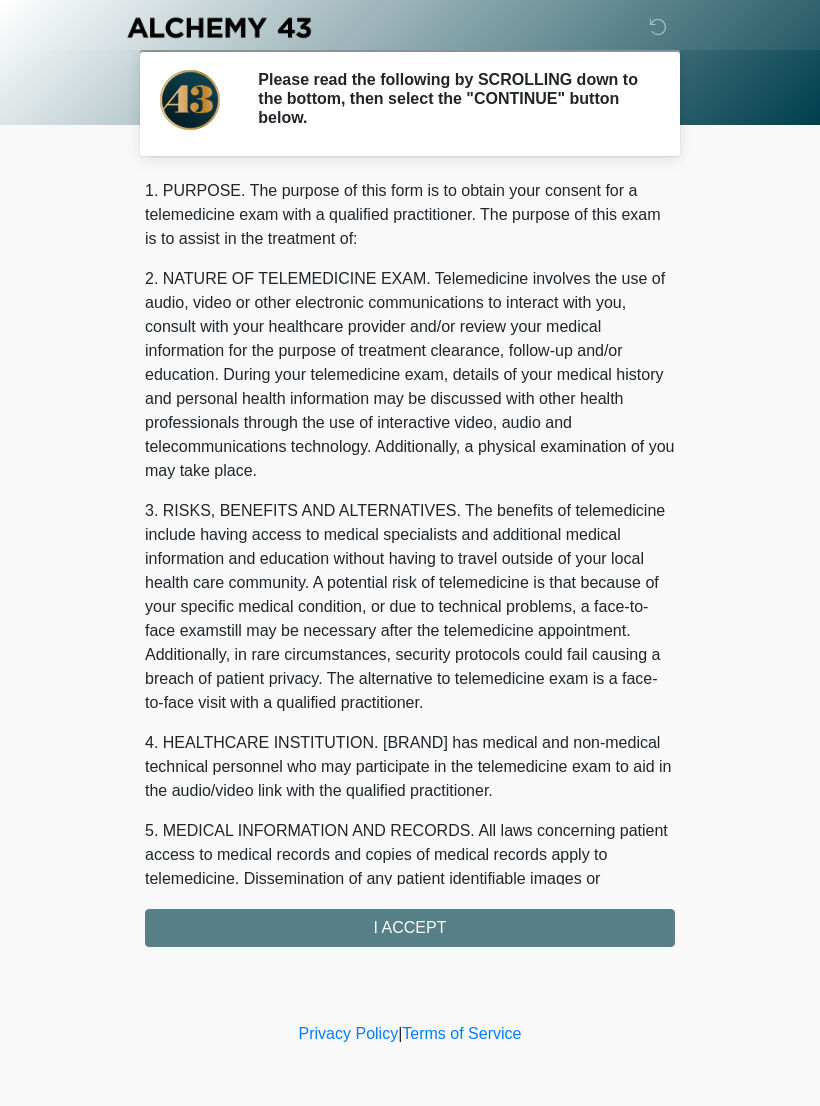 click on "‎ ‎ ‎ ‎
Please read the following by SCROLLING down to the bottom, then select the "CONTINUE" button below.
Please connect to Wi-Fi now   Provide us with your contact info  Answer some questions about your medical history  Complete a video call with one of our providers
This is the beginning of your virtual Good Faith Exam.  This step is necessary to provide official medical clearance and documentation for your upcoming treatment(s).   To begin, press the continue button below and answer all questions with honesty.
Continue
Connection Disclaimer
Please be sure your device is connected to a Wi-Fi Network for quicker service.  Otherwise, you may experience connectivity issues with your provider and cause unnecessary delays ." at bounding box center [410, 509] 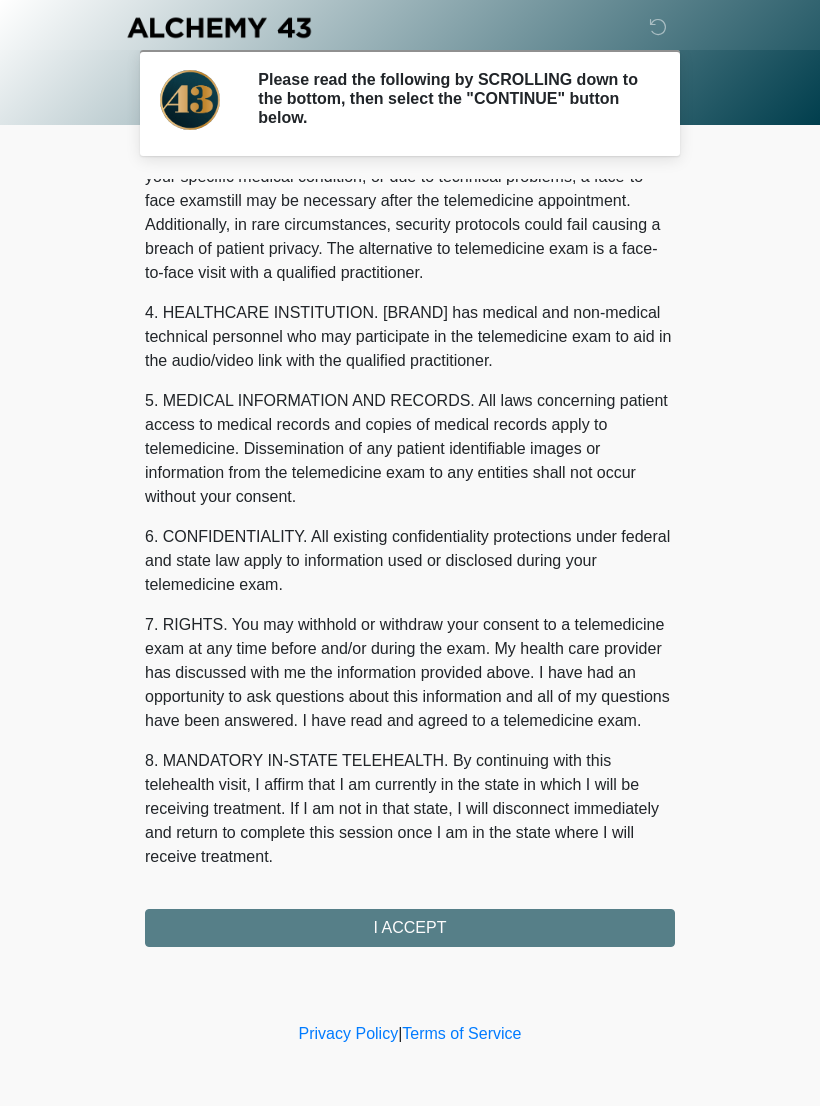 scroll, scrollTop: 454, scrollLeft: 0, axis: vertical 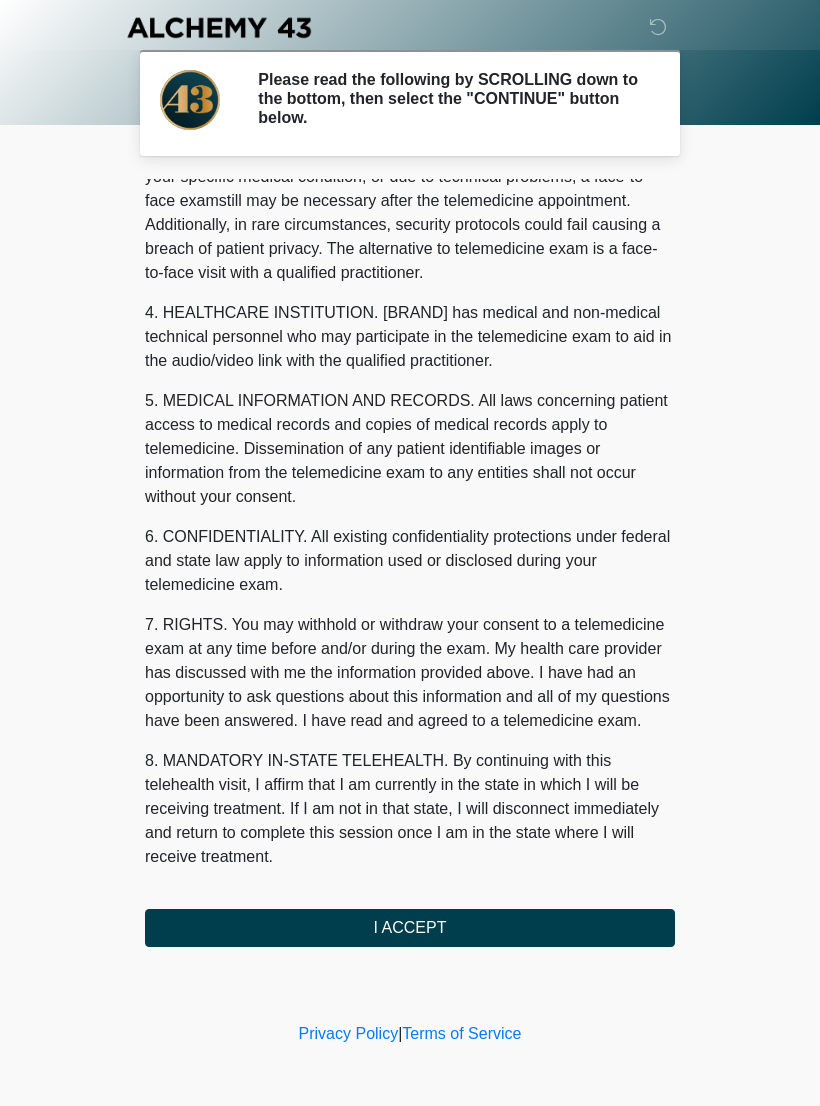 click on "I ACCEPT" at bounding box center (410, 928) 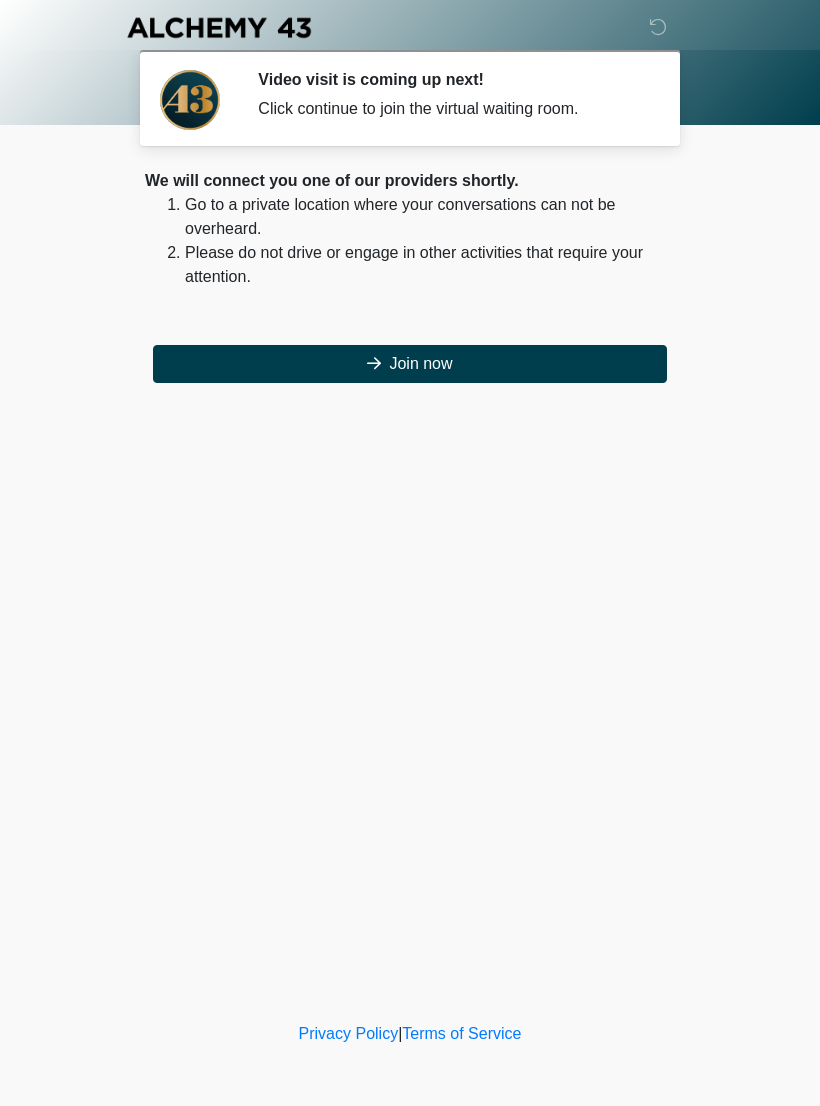 click on "Join now" at bounding box center (410, 364) 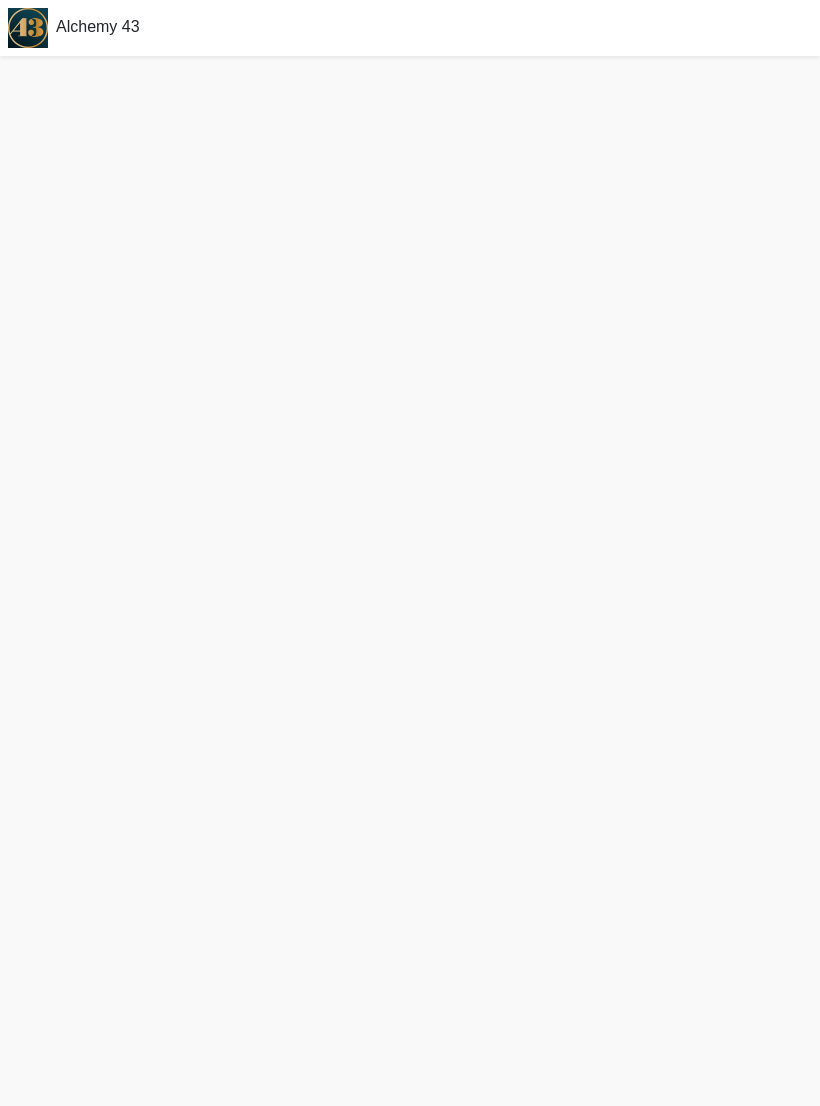 scroll, scrollTop: 0, scrollLeft: 0, axis: both 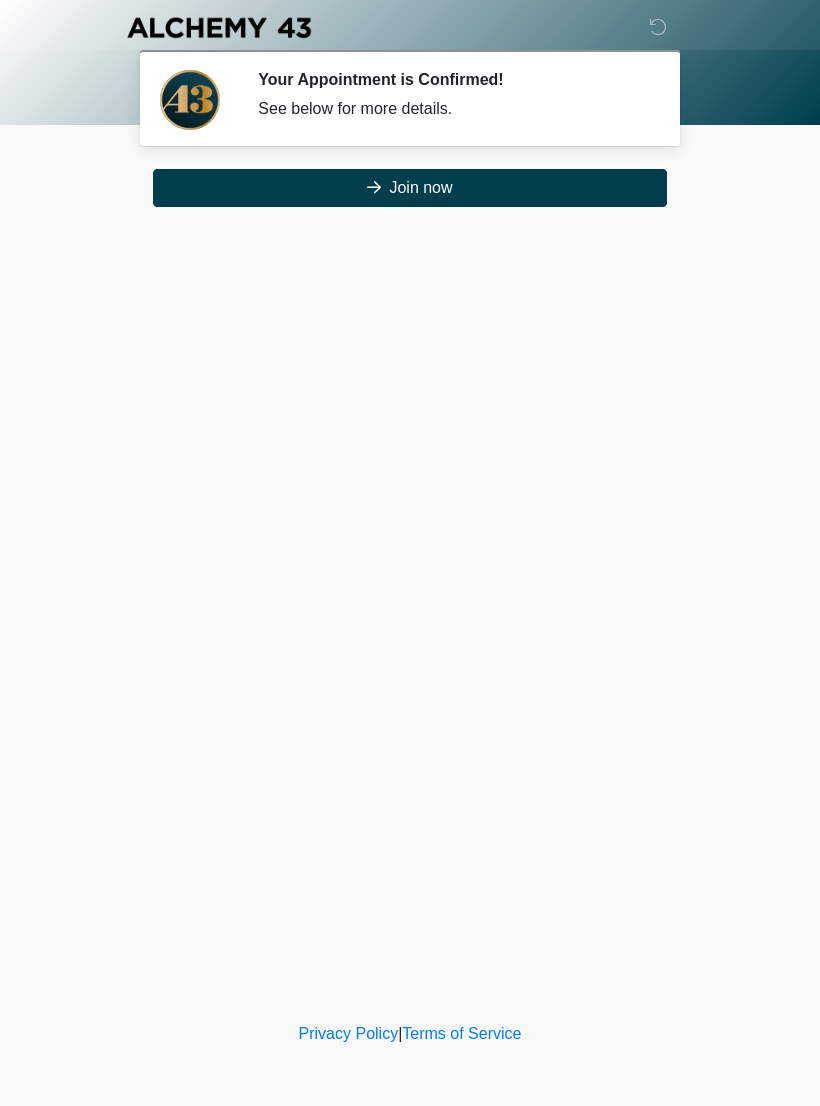 click on "Join now" at bounding box center (410, 188) 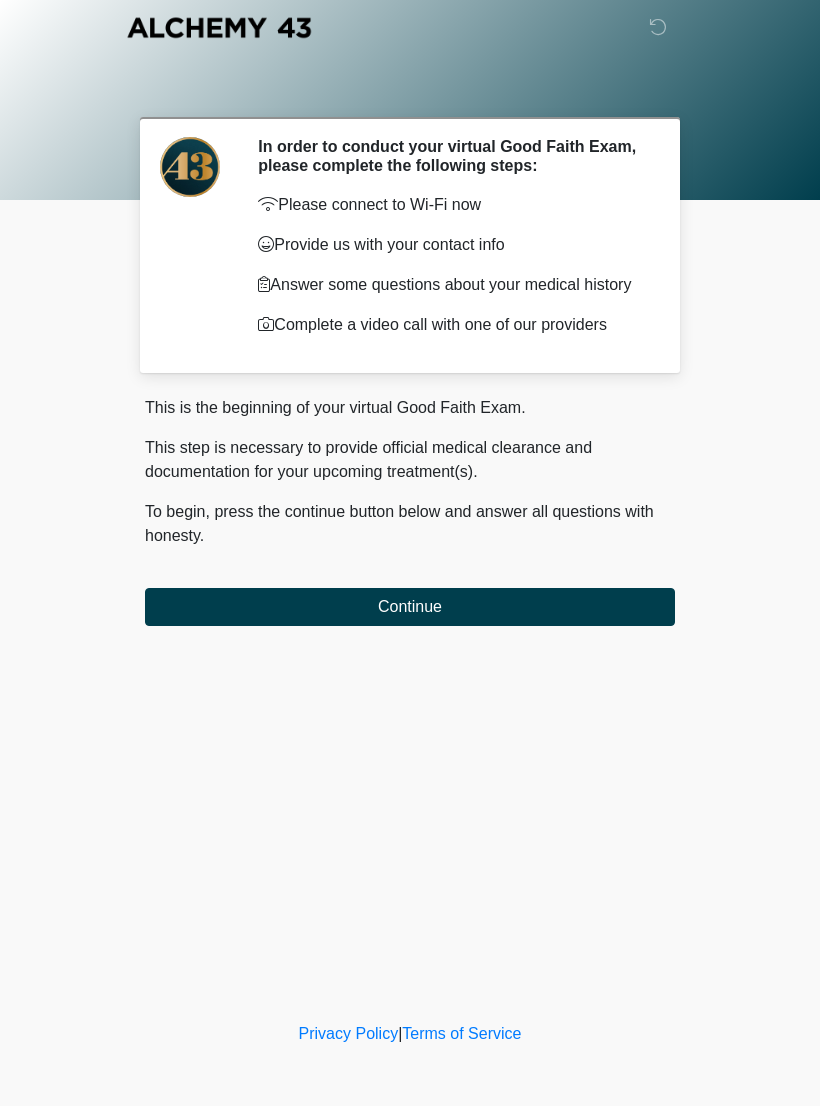scroll, scrollTop: 0, scrollLeft: 0, axis: both 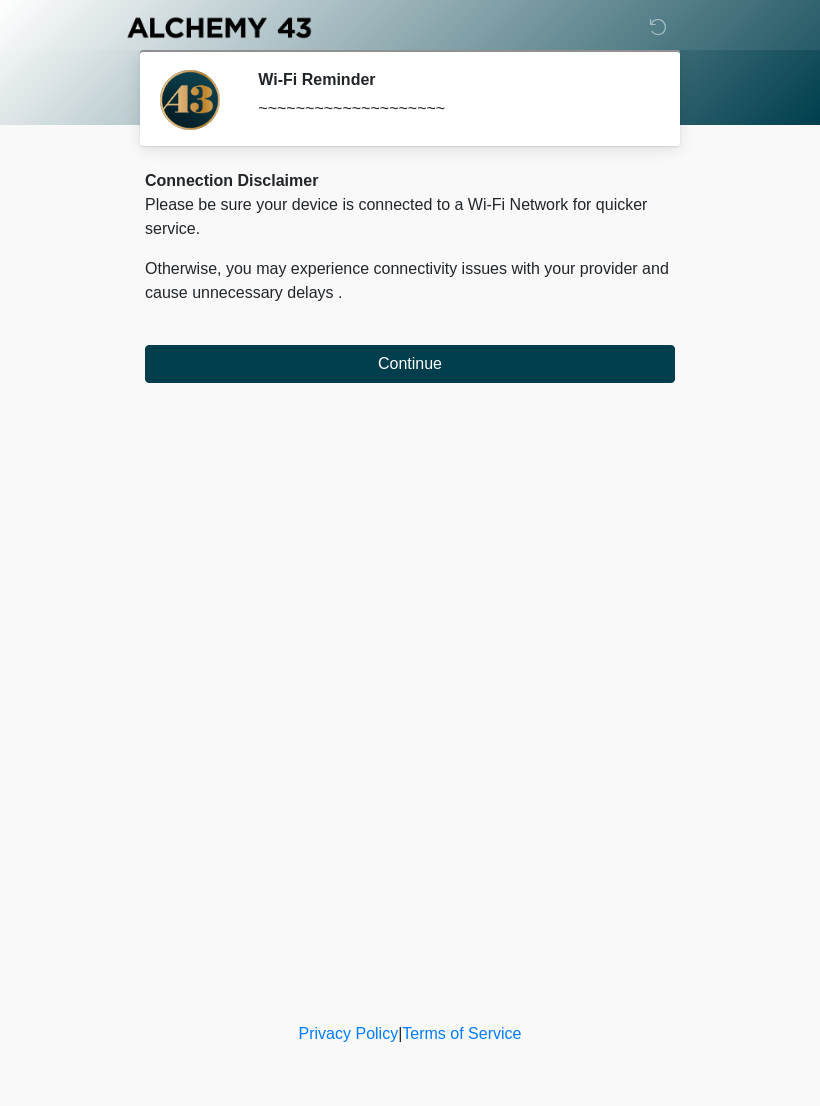 click on "Continue" at bounding box center (410, 364) 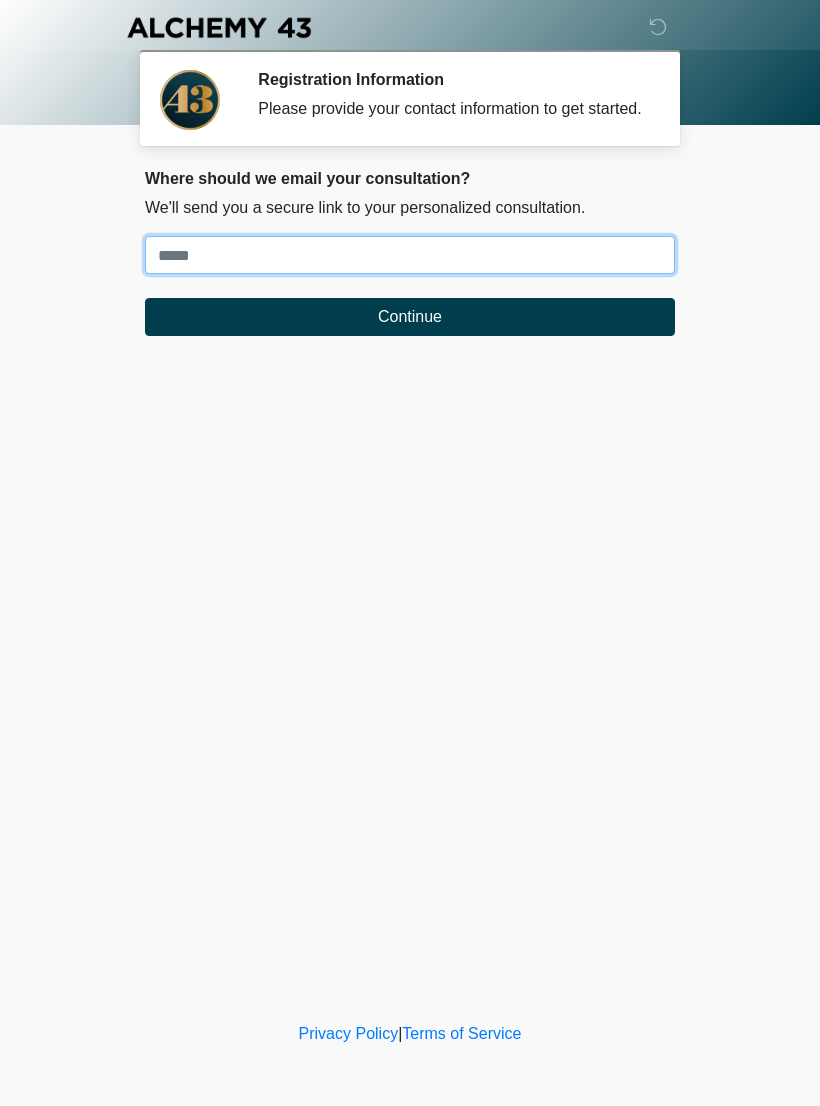 click on "Where should we email your treatment plan?" at bounding box center (410, 255) 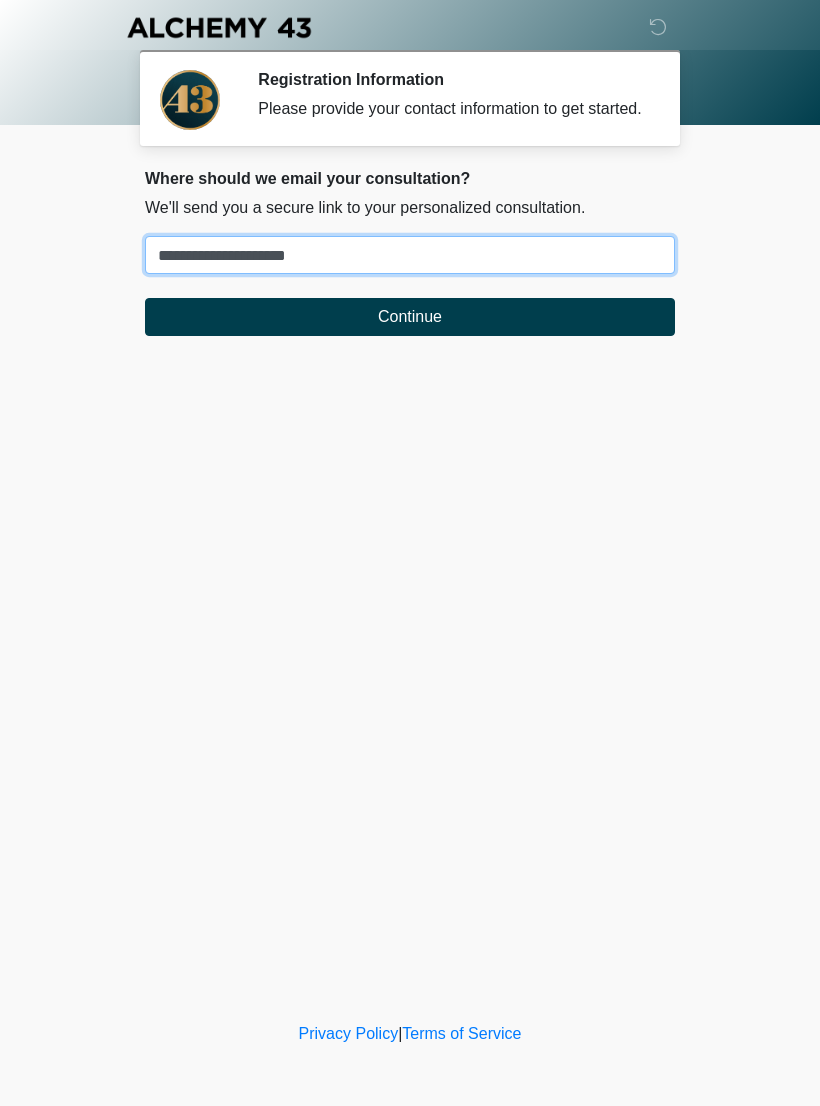 type on "**********" 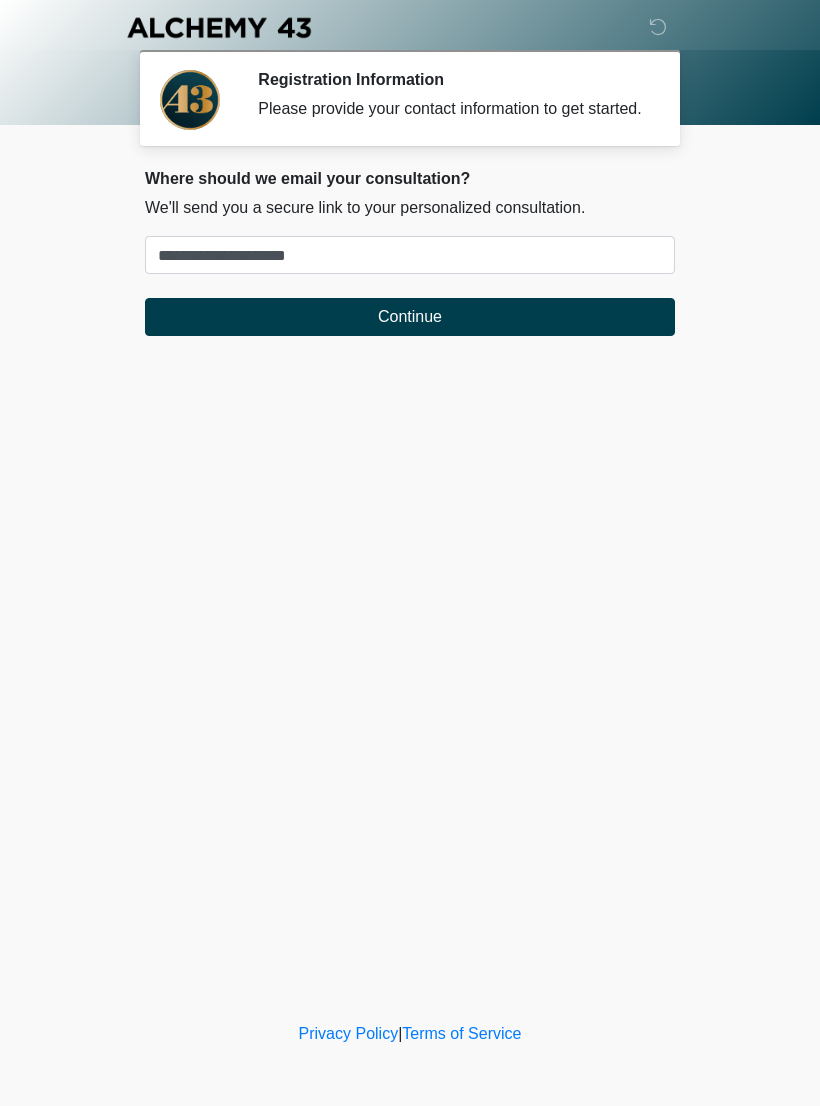 click on "Continue" at bounding box center [410, 317] 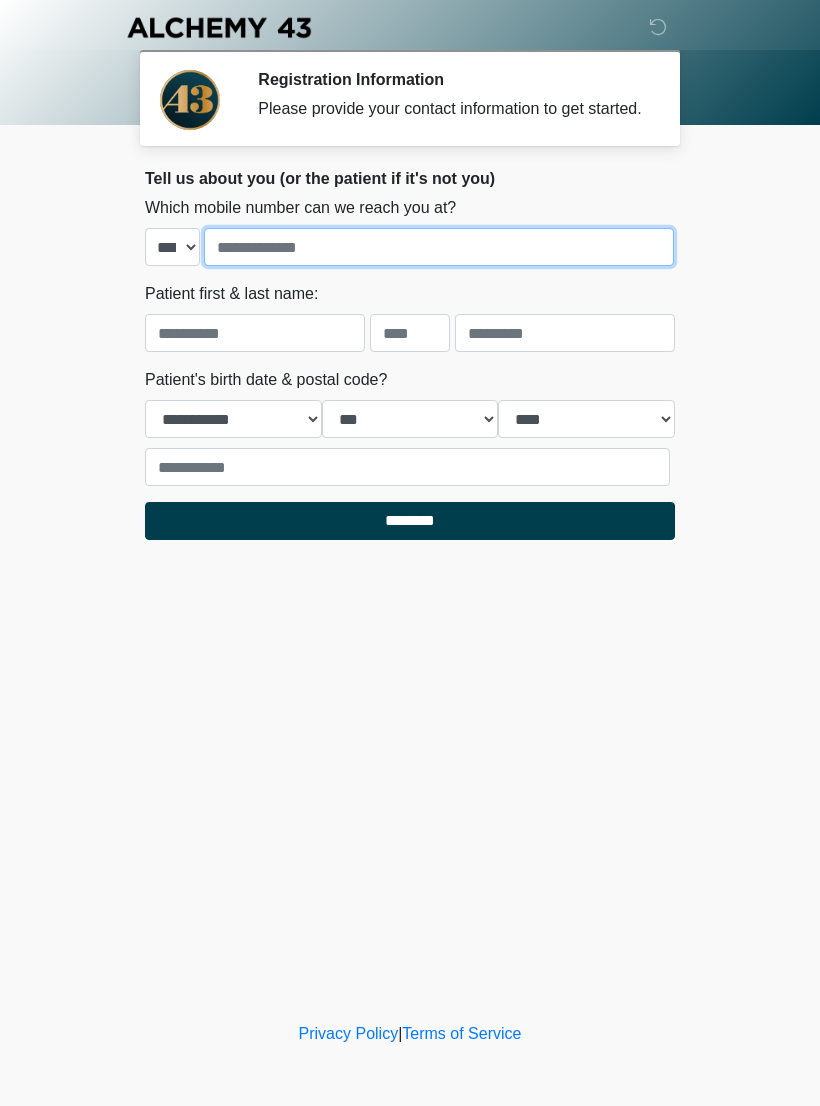 click at bounding box center (439, 247) 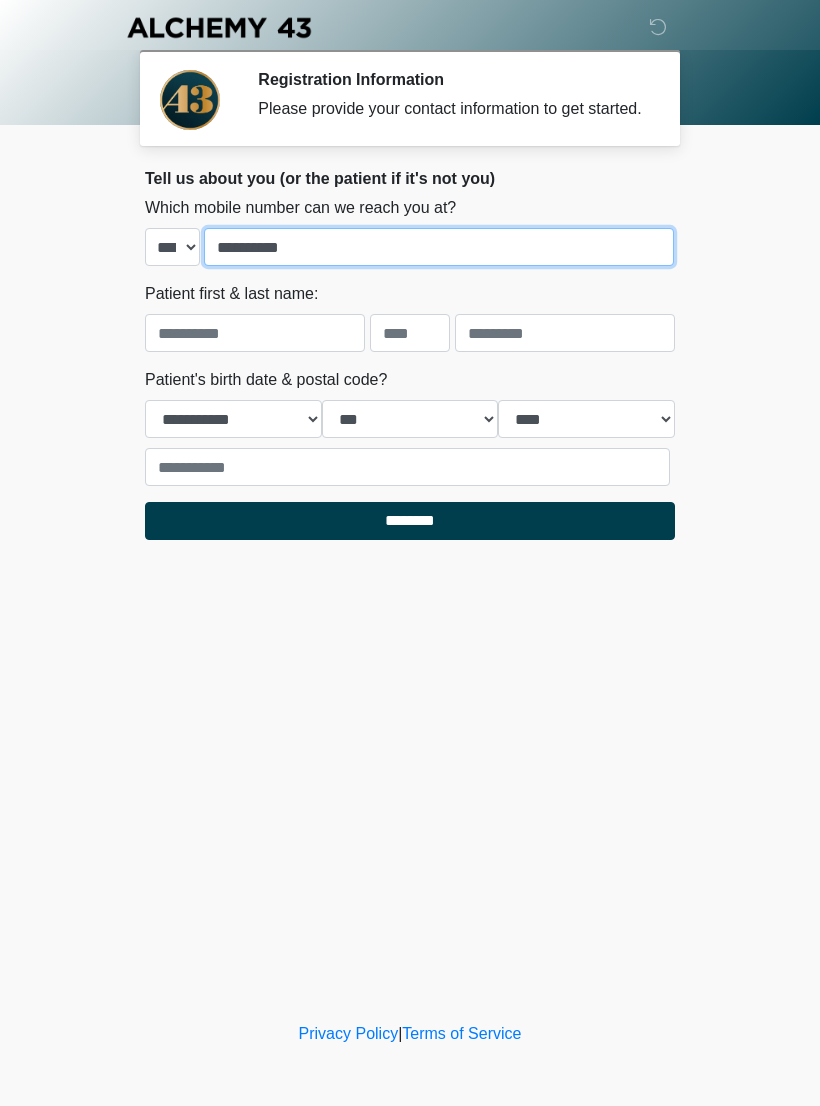 type on "**********" 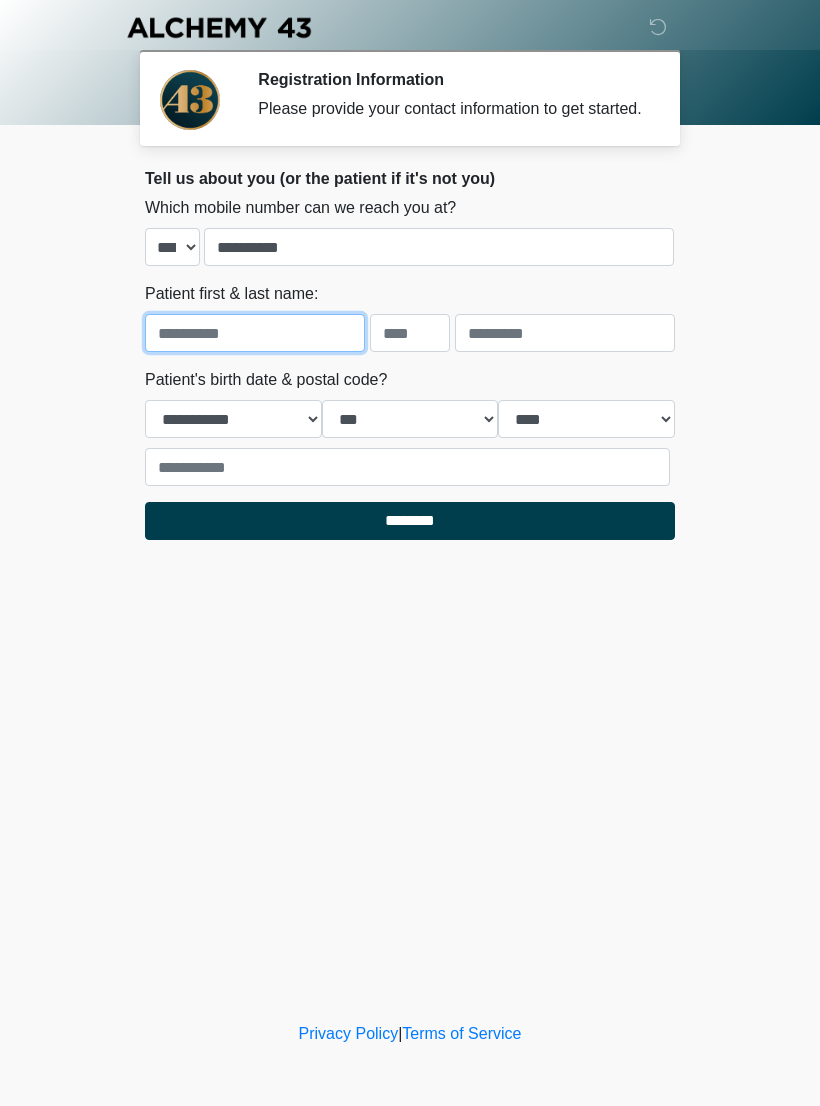 click at bounding box center [255, 333] 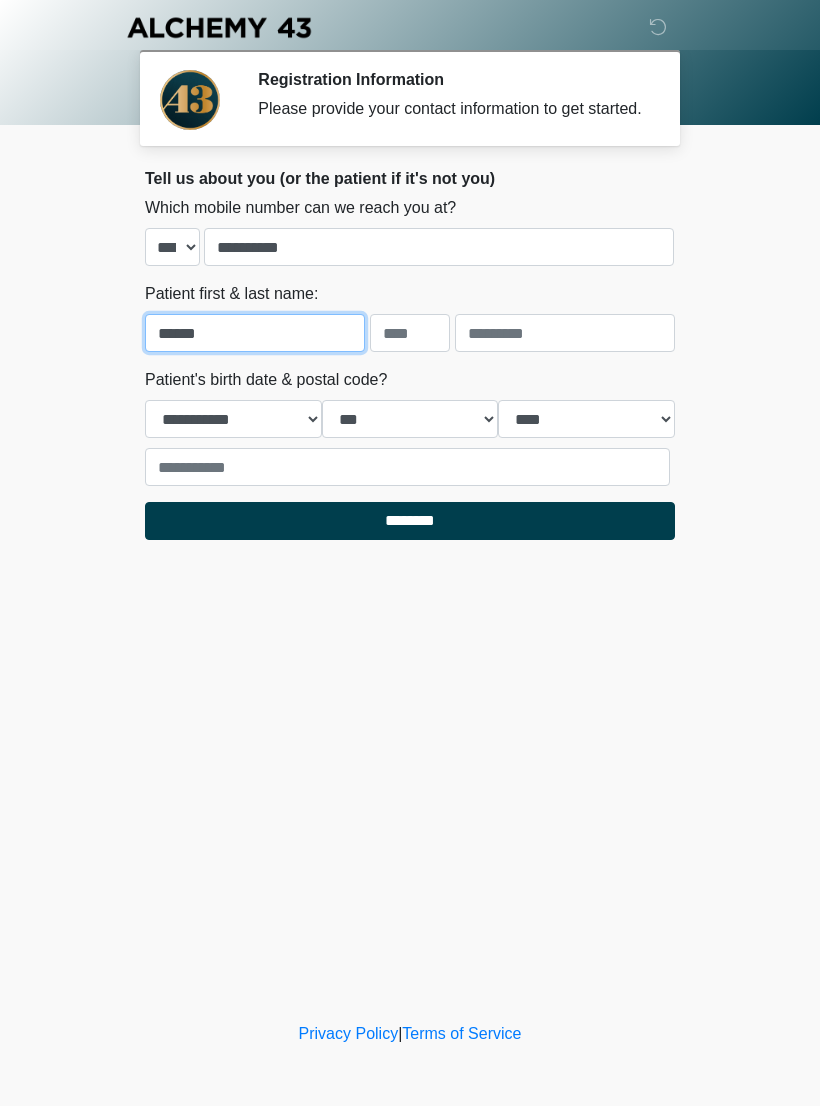 type on "******" 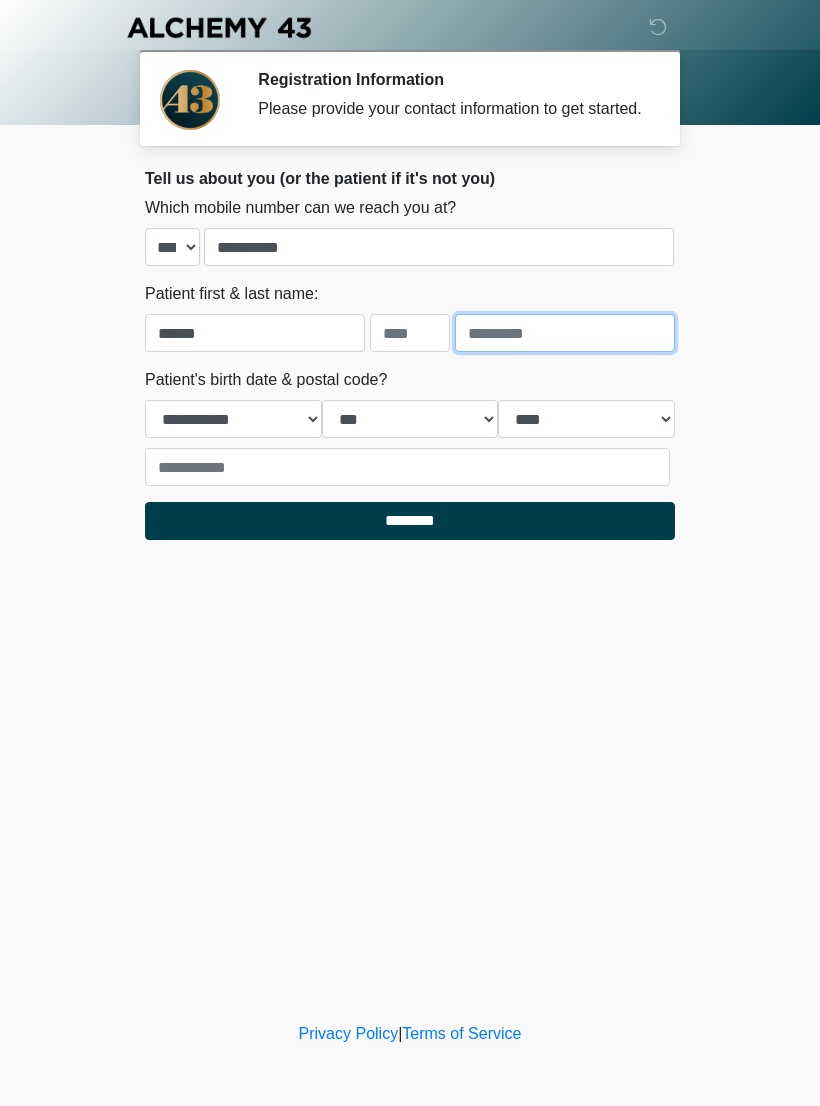 click at bounding box center [565, 333] 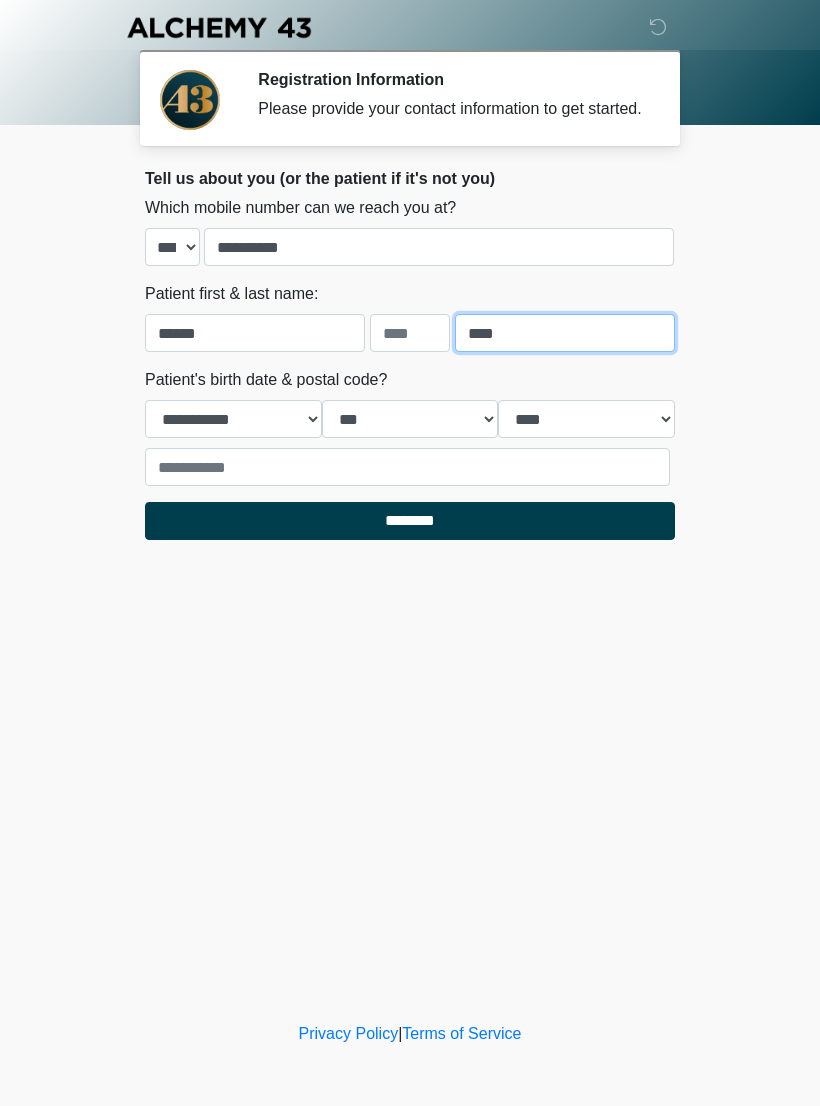 type on "****" 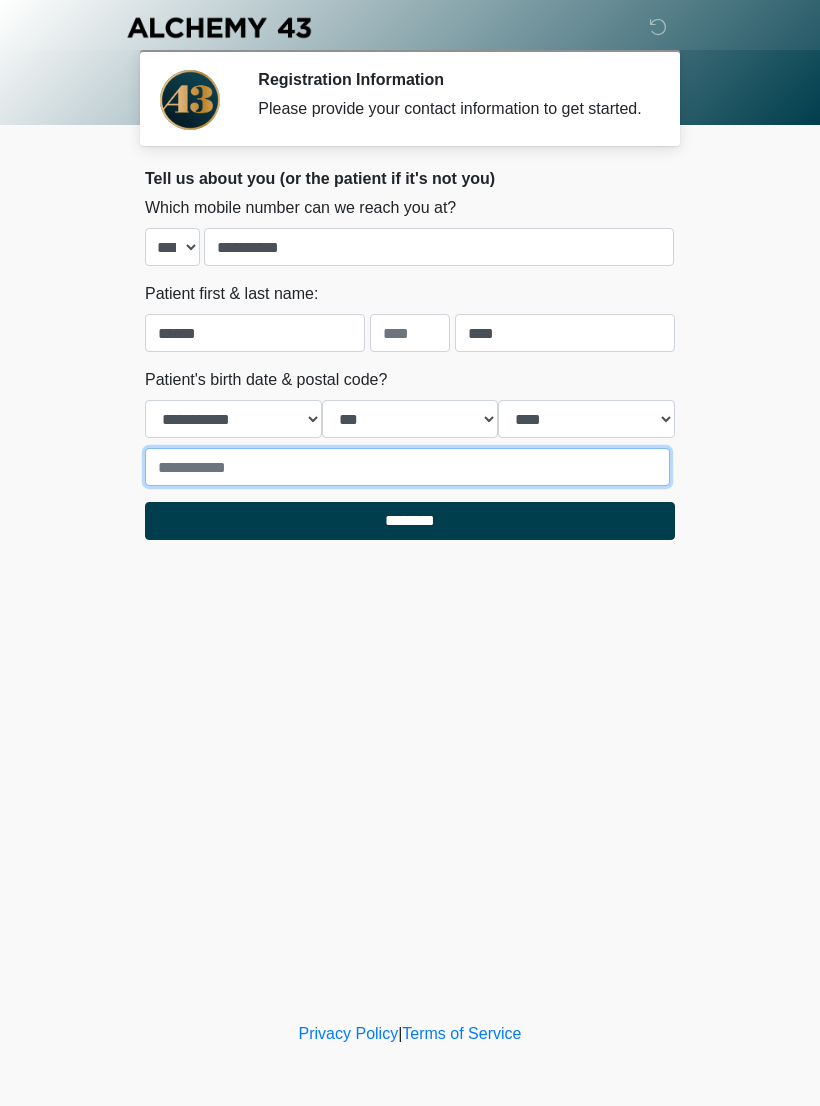 click at bounding box center [407, 467] 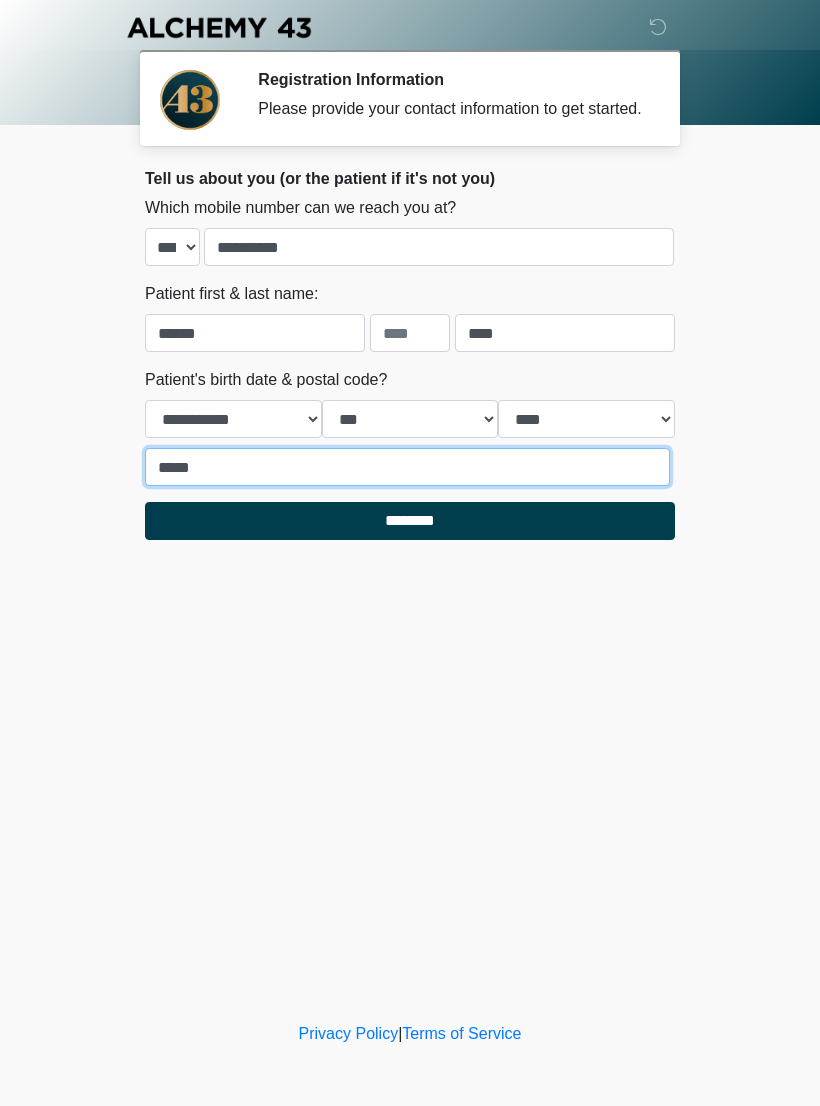 type on "*****" 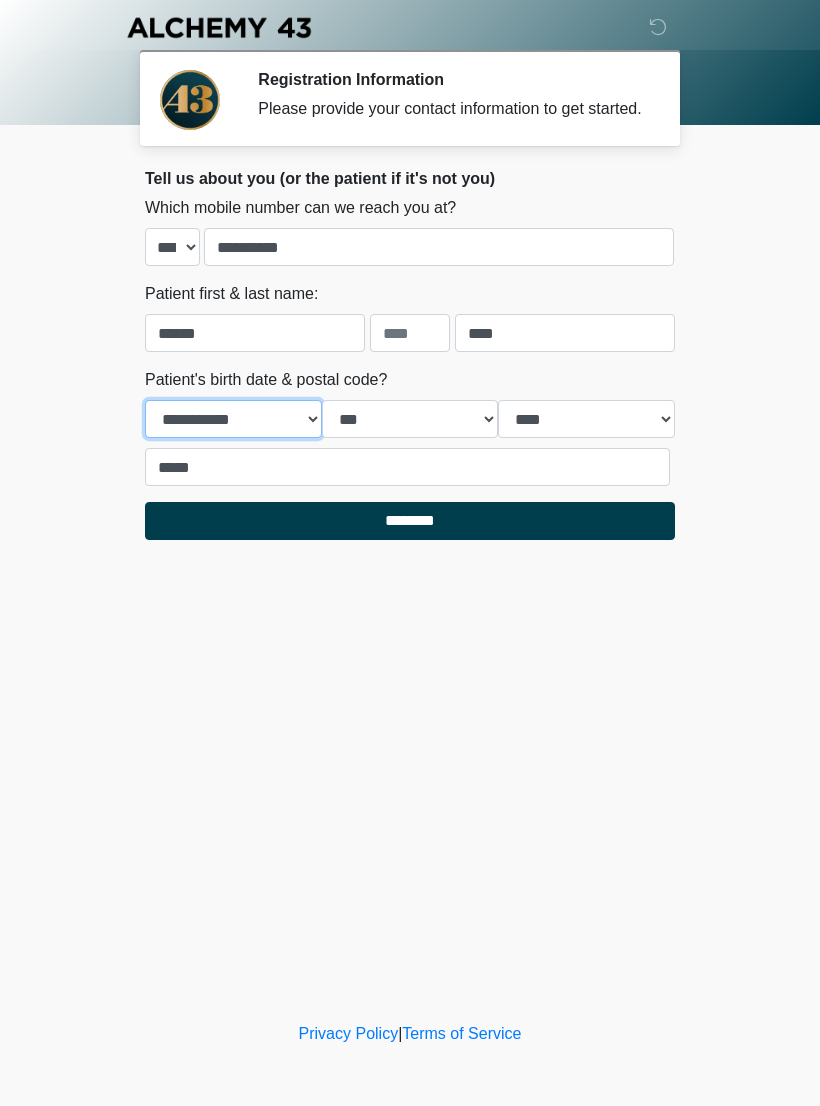 click on "**********" at bounding box center (233, 419) 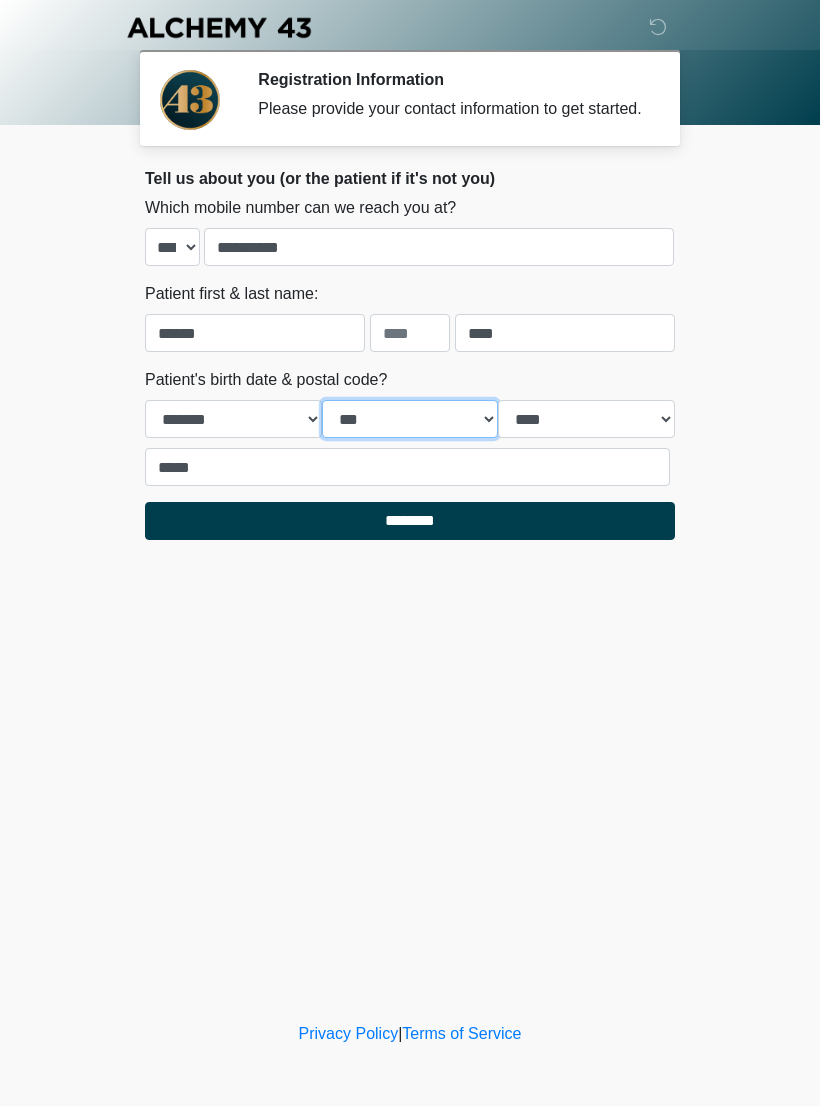 click on "***
*
*
*
*
*
*
*
*
*
**
**
**
**
**
**
**
**
**
**
**
**
**
**
**
**
**
**
**
**
**
**" at bounding box center [410, 419] 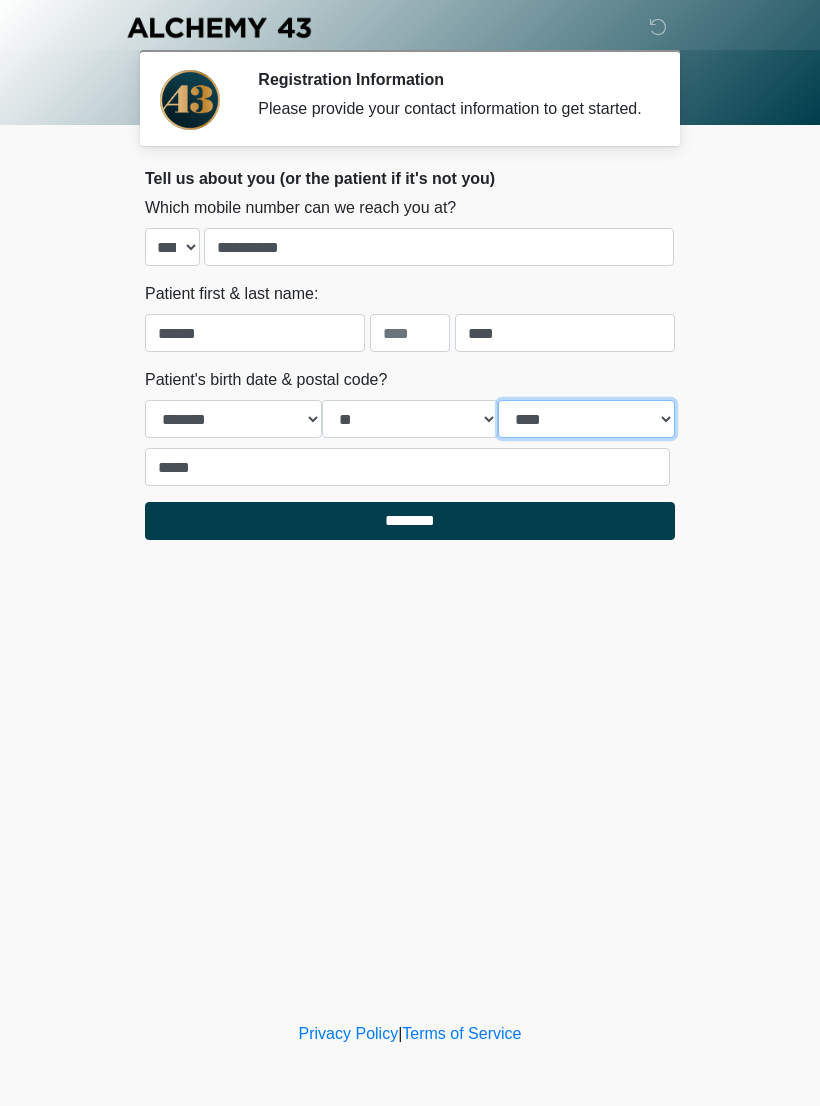 click on "****
****
****
****
****
****
****
****
****
****
****
****
****
****
****
****
****
****
****
****
****
****
****
****
****
****
****
****
****
****
****
****
****
****
****
****
****
****
****
****
****
****
****
****
****
****
****
****
****
****
****
****
****
****
****
****
****
****
****
****
****
****
****
****
****
****
****
****
****
****
****
****
****
****
****
****
****
****
****
****
****
****
****
****
****
****
****
****
****
****
****
****
****
****
****
****
****
****
****
****
****
****" at bounding box center [586, 419] 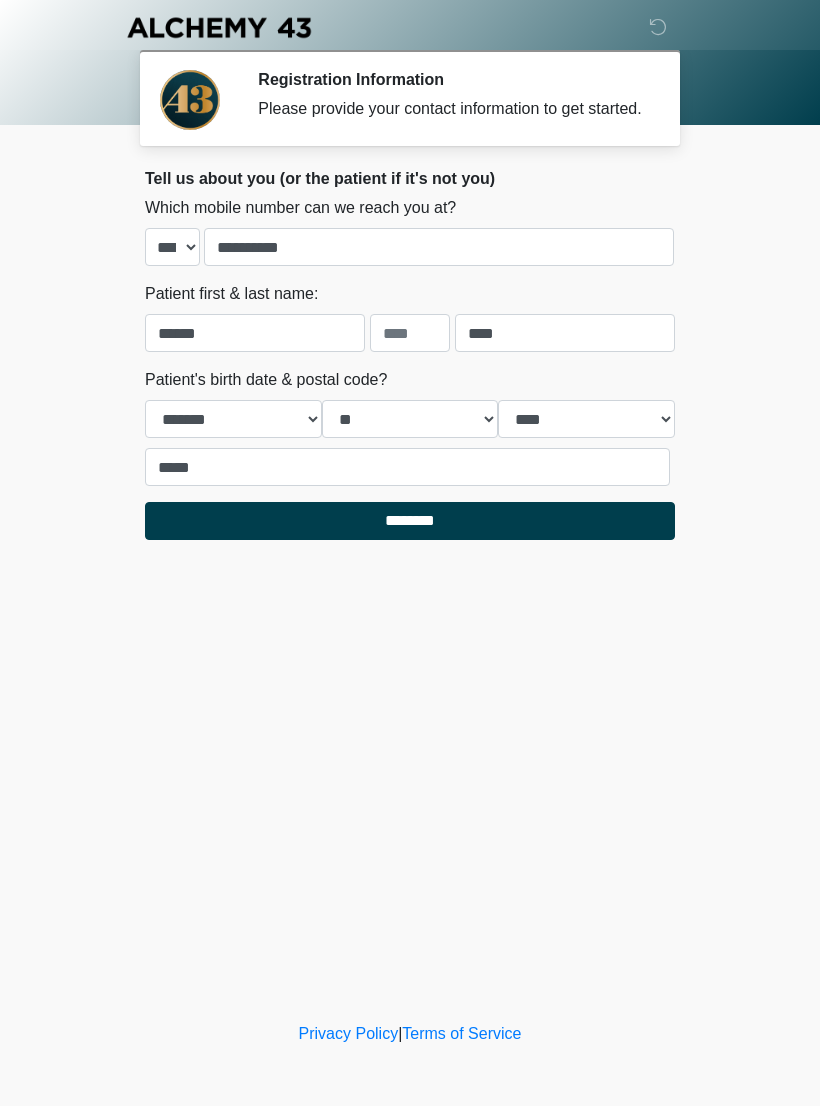 click on "********" at bounding box center [410, 521] 